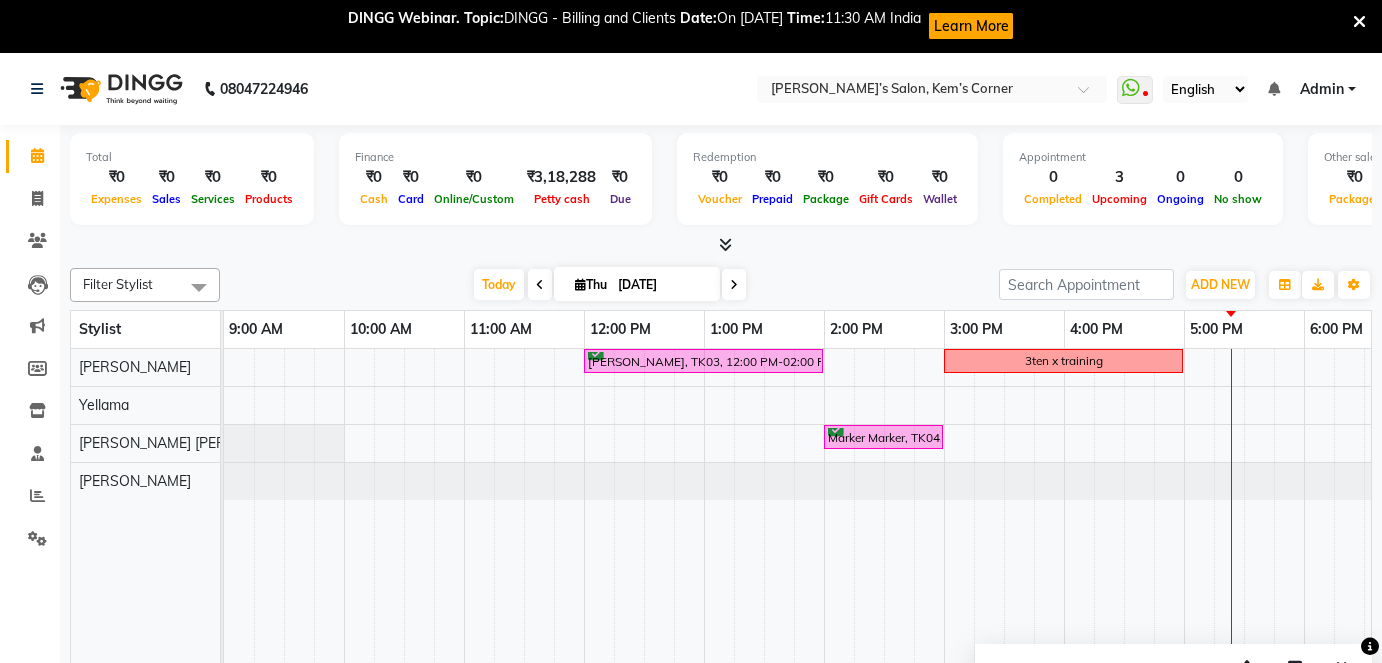 scroll, scrollTop: 0, scrollLeft: 0, axis: both 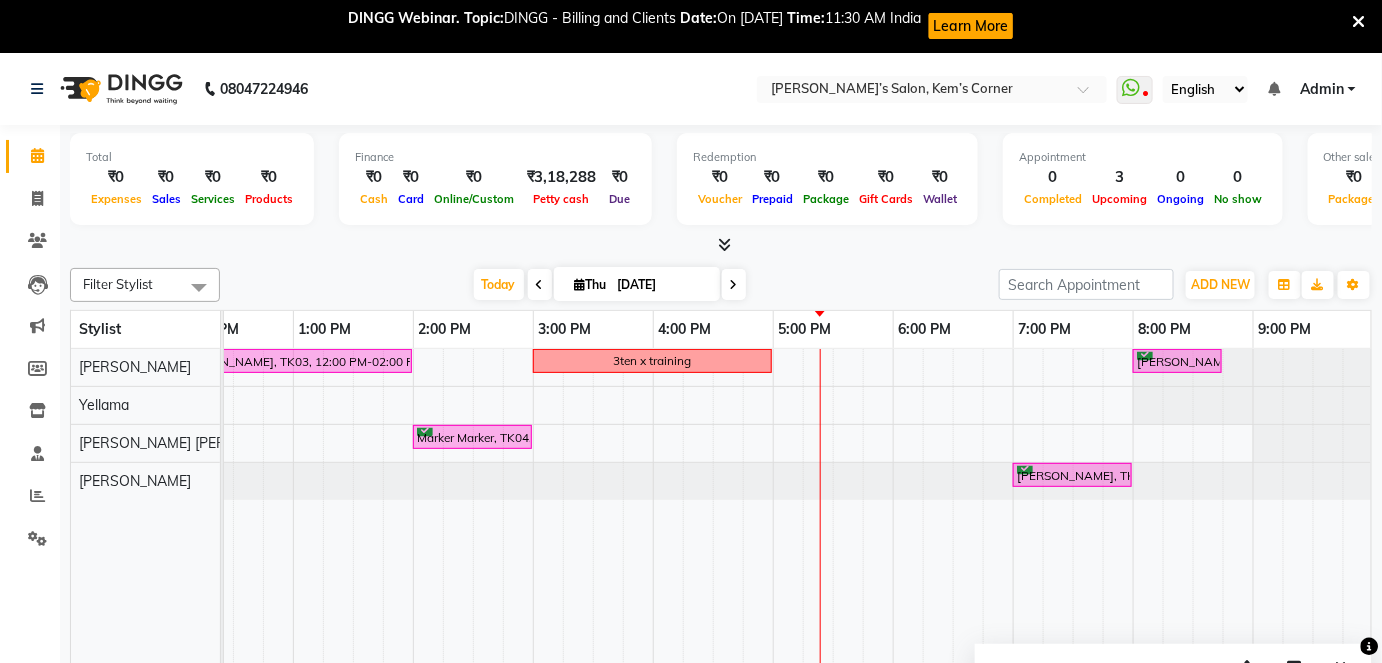 click at bounding box center (734, 285) 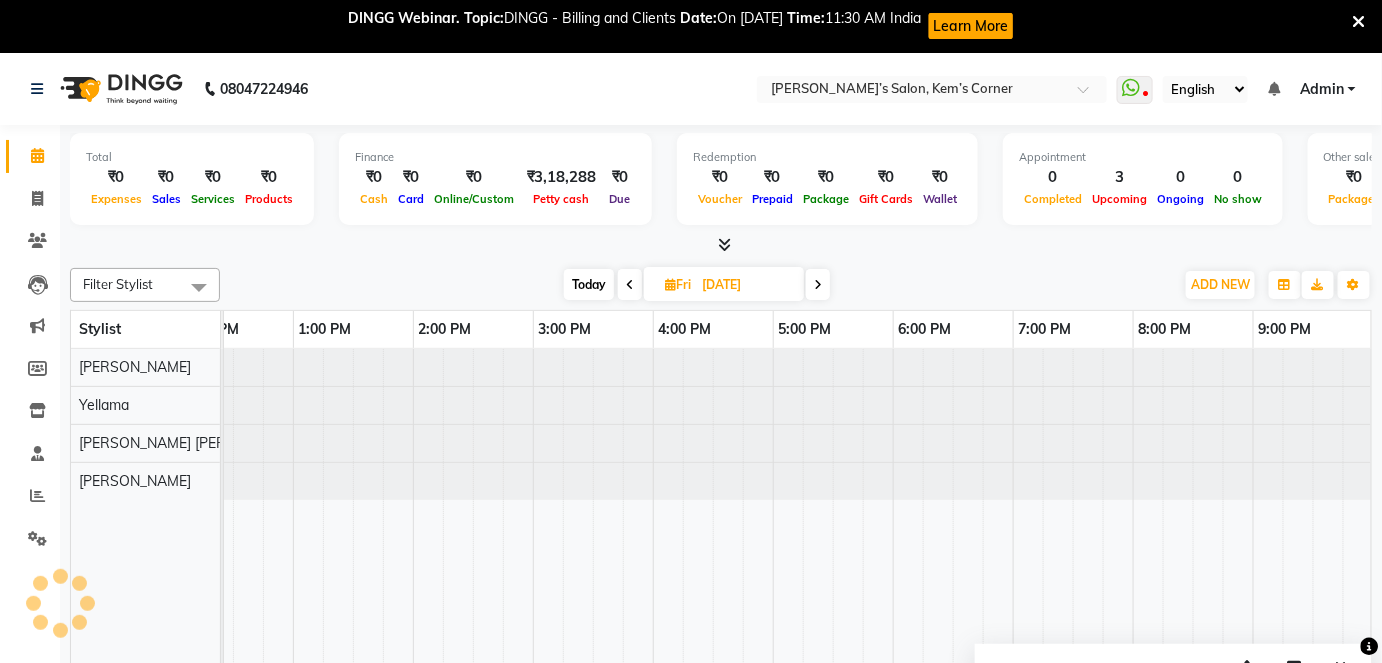 scroll, scrollTop: 0, scrollLeft: 0, axis: both 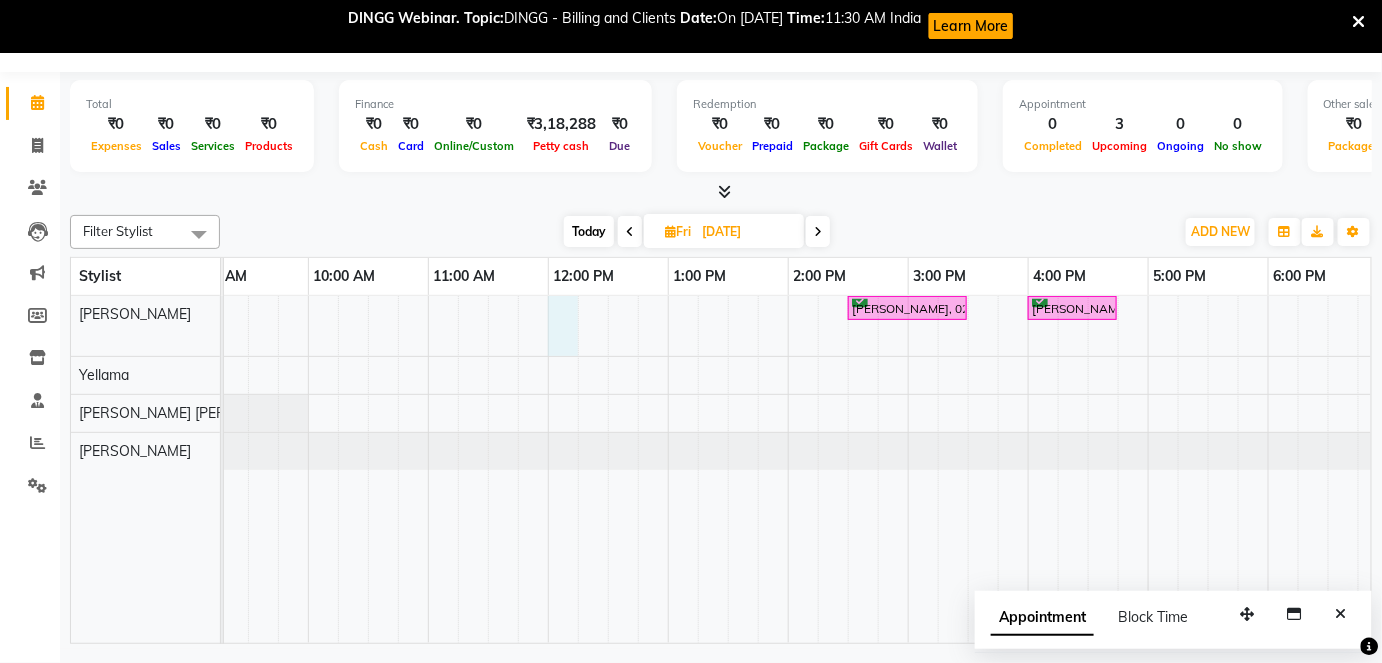 click on "[PERSON_NAME], 02:30 PM-03:30 PM, Hairwash with blowdry - Waist Length     [PERSON_NAME], 04:00 PM-04:45 PM, [DEMOGRAPHIC_DATA] hair cut  with ([PERSON_NAME])     [PERSON_NAME], 07:15 PM-08:15 PM, Hairwash with blowdry - Waist Length     [PERSON_NAME] sanghvinull, 08:00 PM-08:45 PM, [DEMOGRAPHIC_DATA] hair cut  with ([PERSON_NAME])" at bounding box center [968, 469] 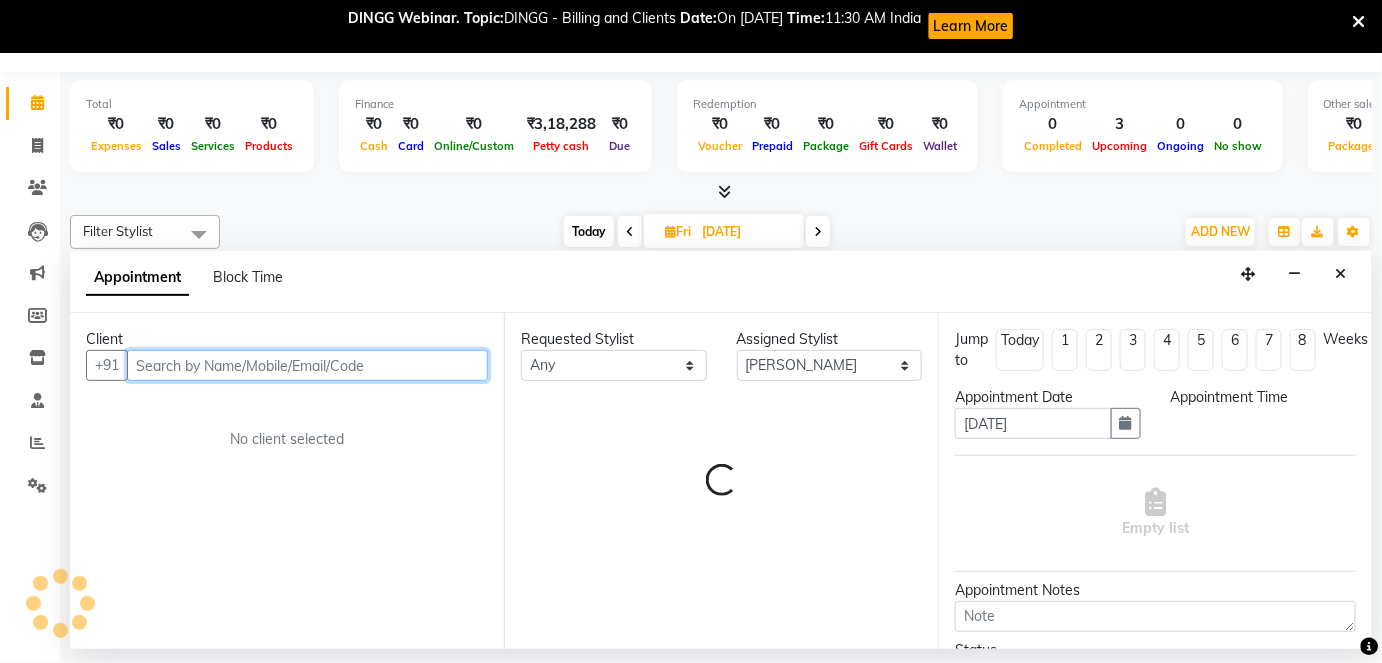 select on "720" 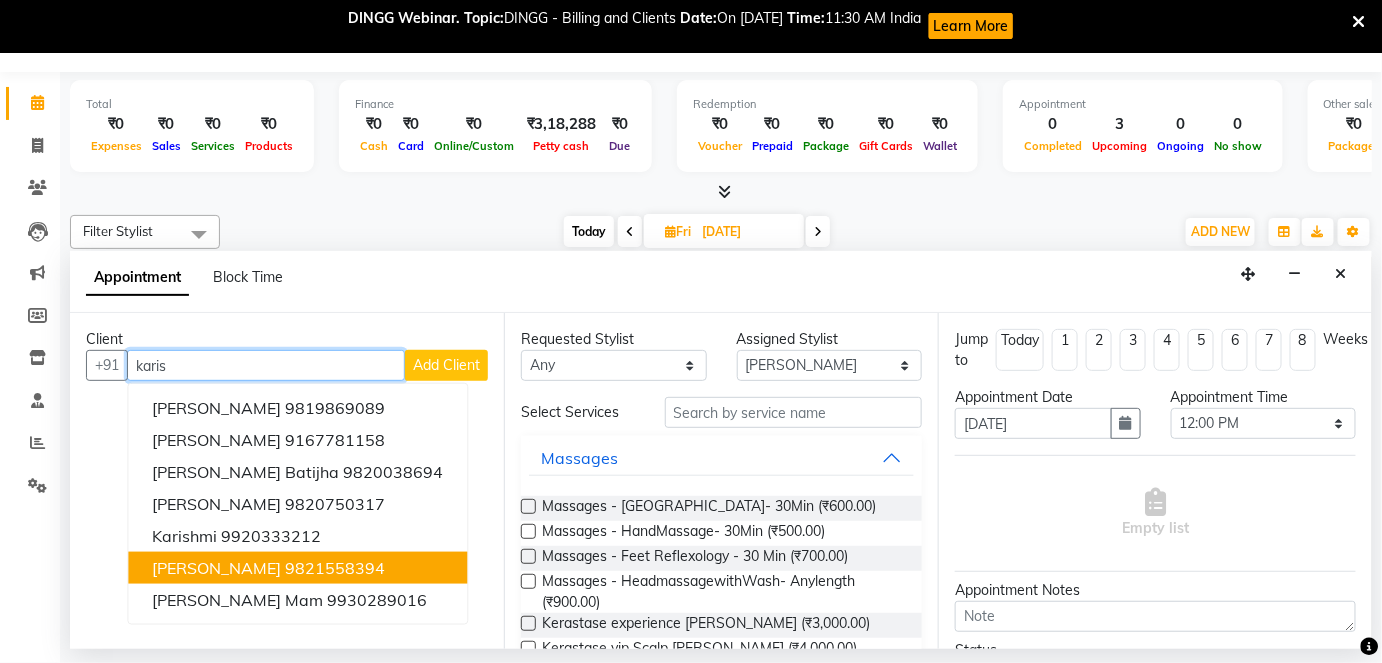 click on "9821558394" at bounding box center (335, 568) 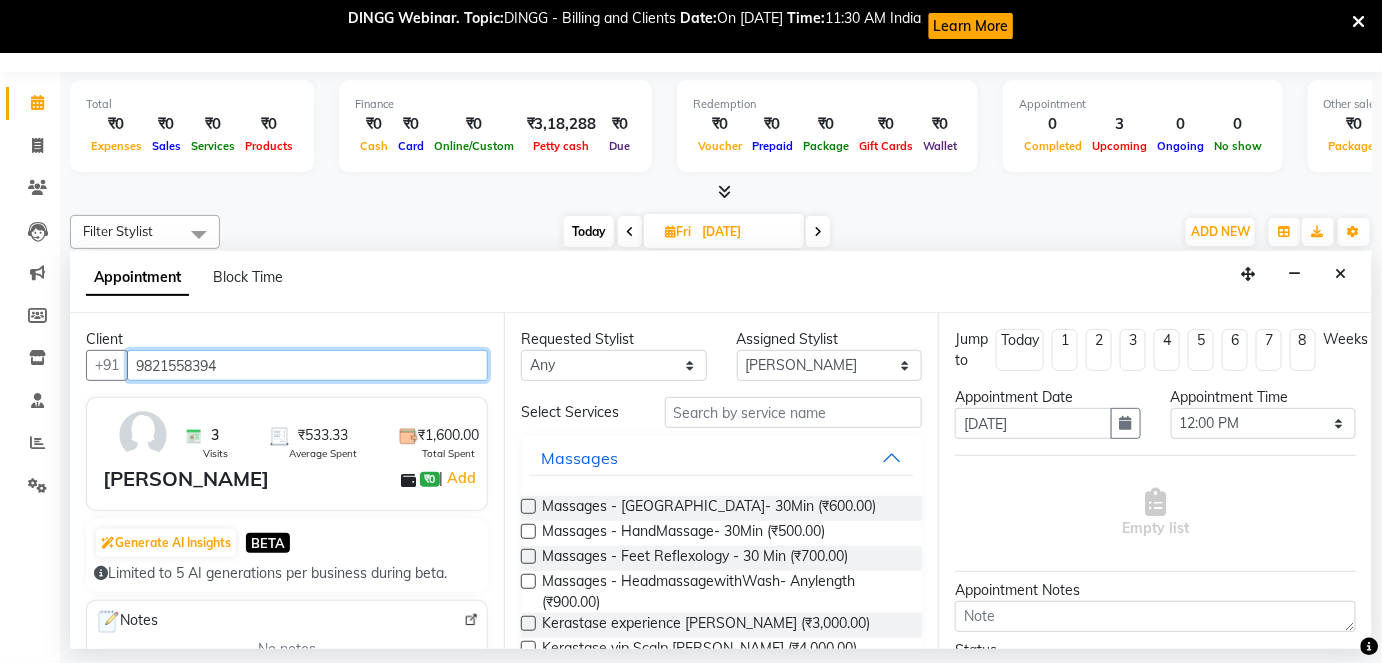 type on "9821558394" 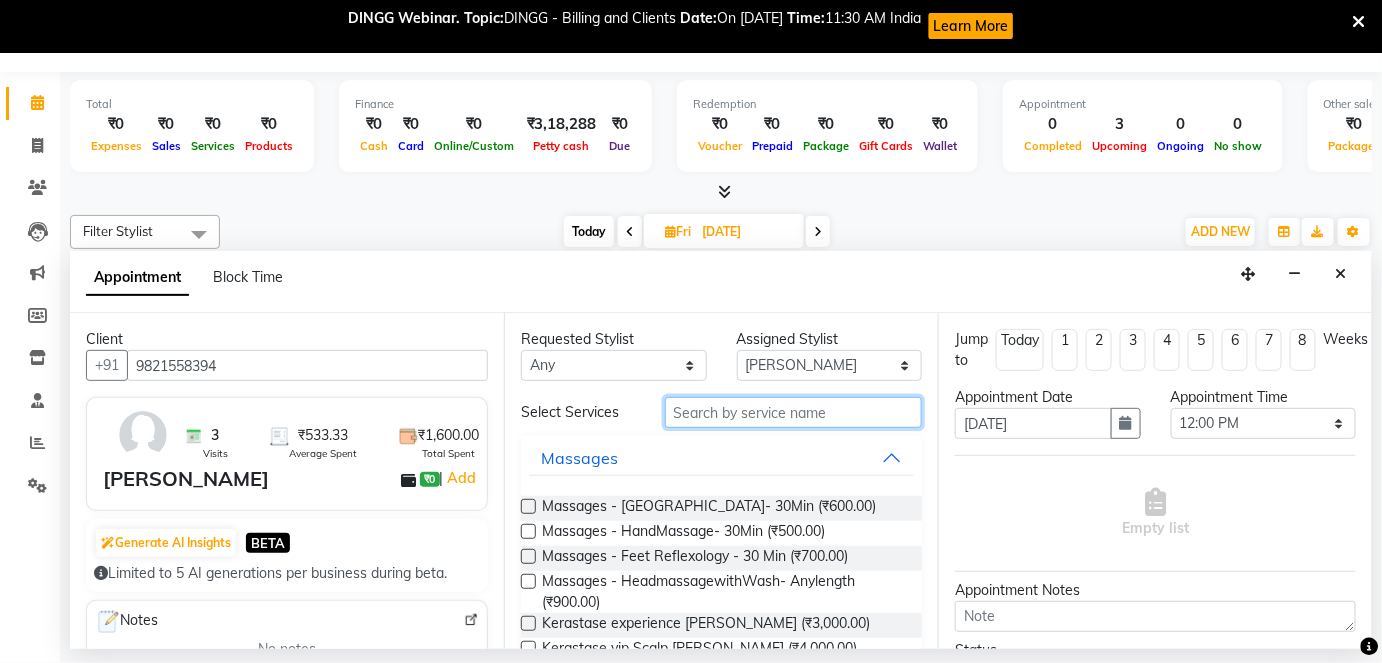 click at bounding box center [793, 412] 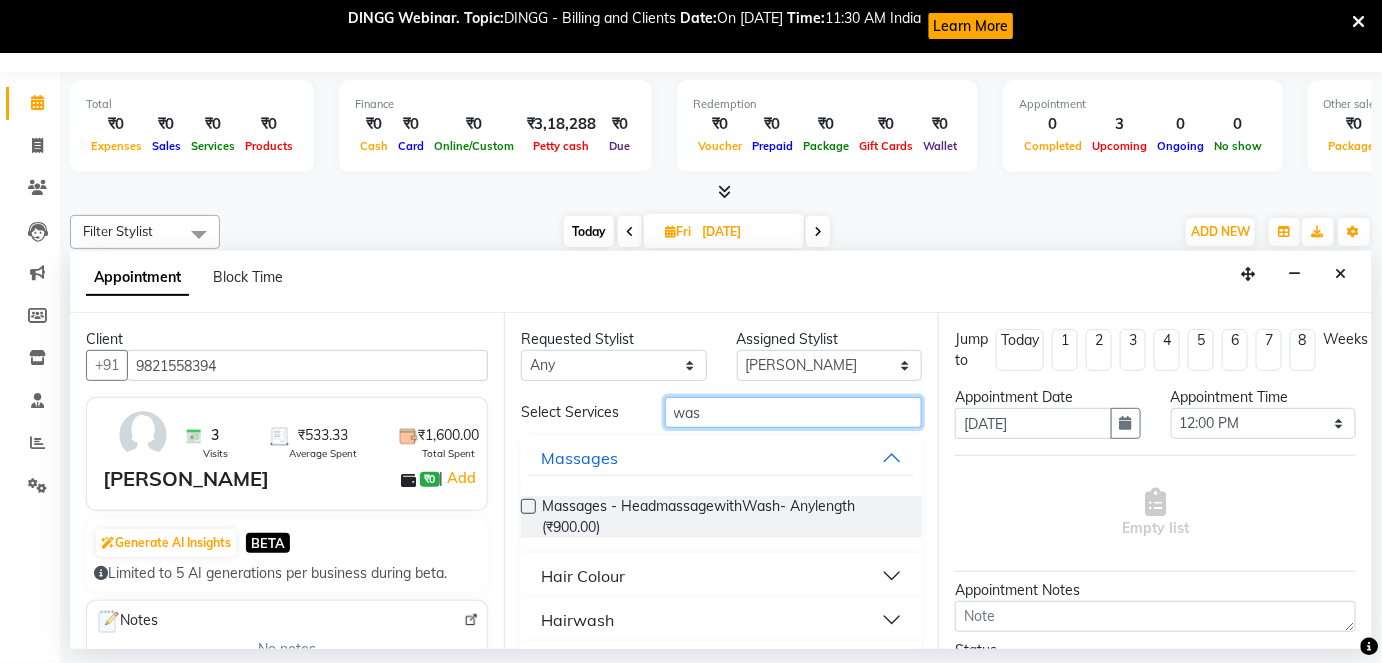 type on "was" 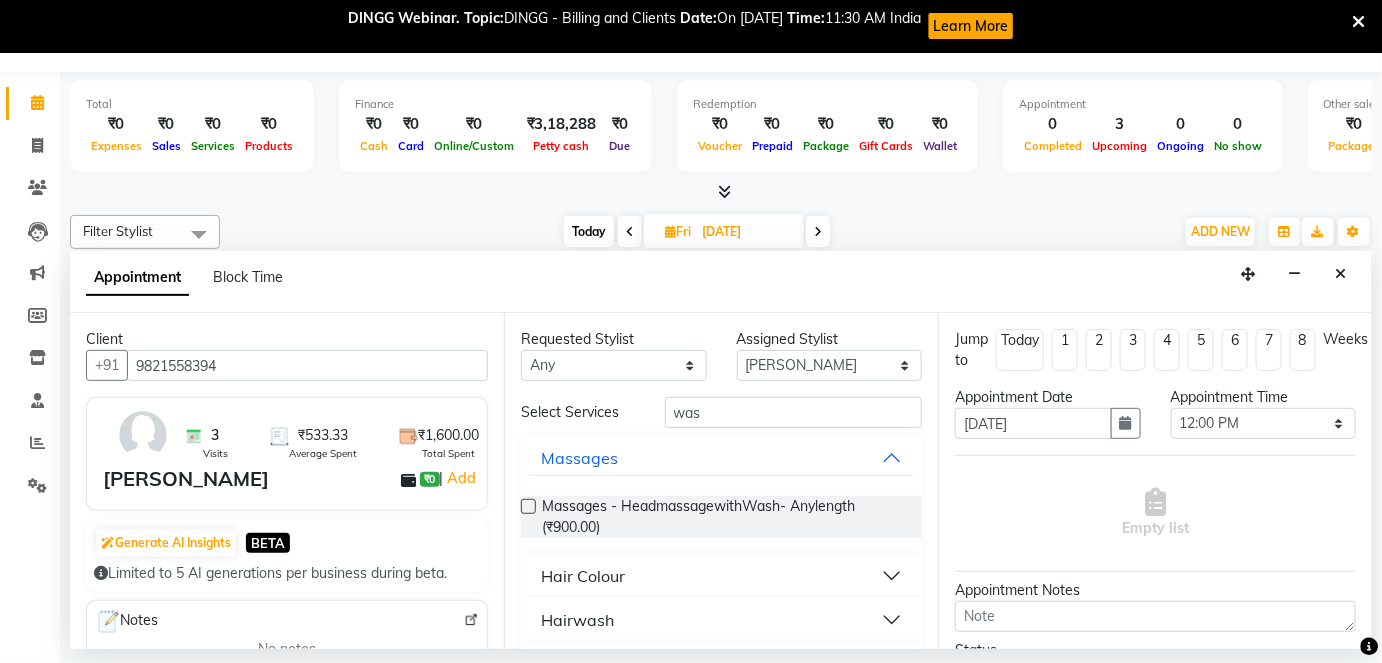 click on "Hairwash" at bounding box center (721, 620) 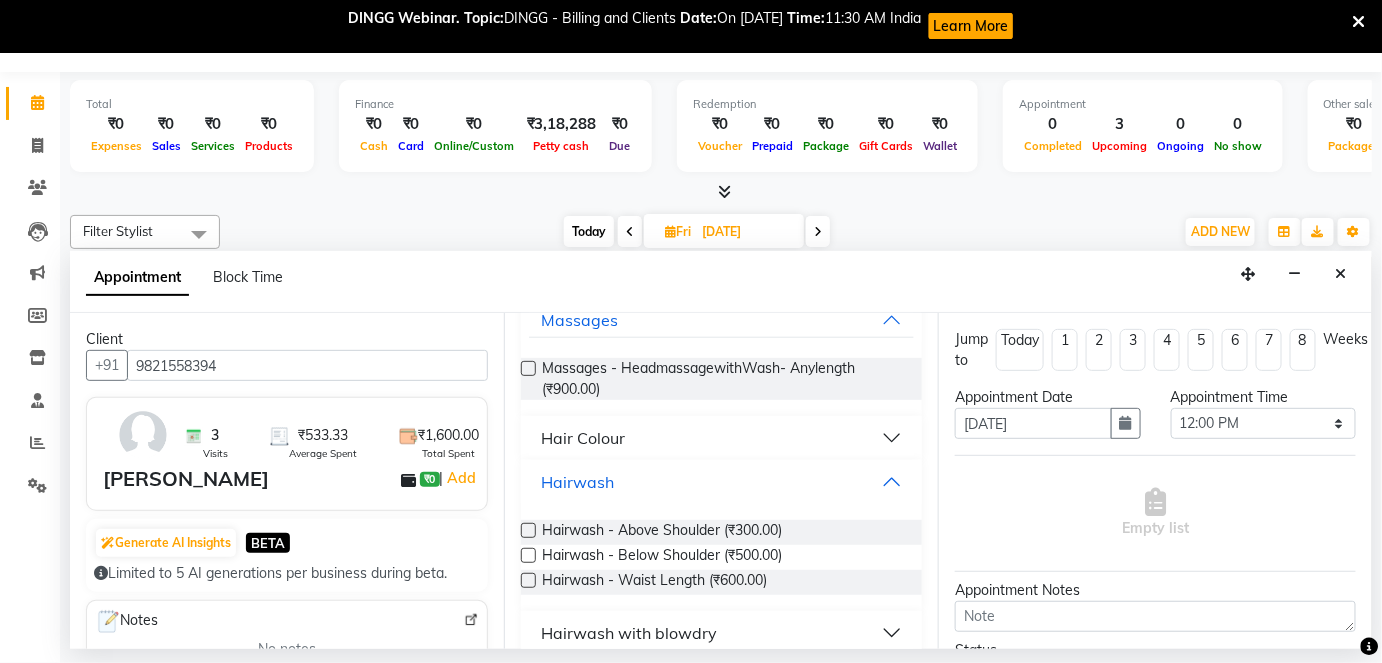 scroll, scrollTop: 160, scrollLeft: 0, axis: vertical 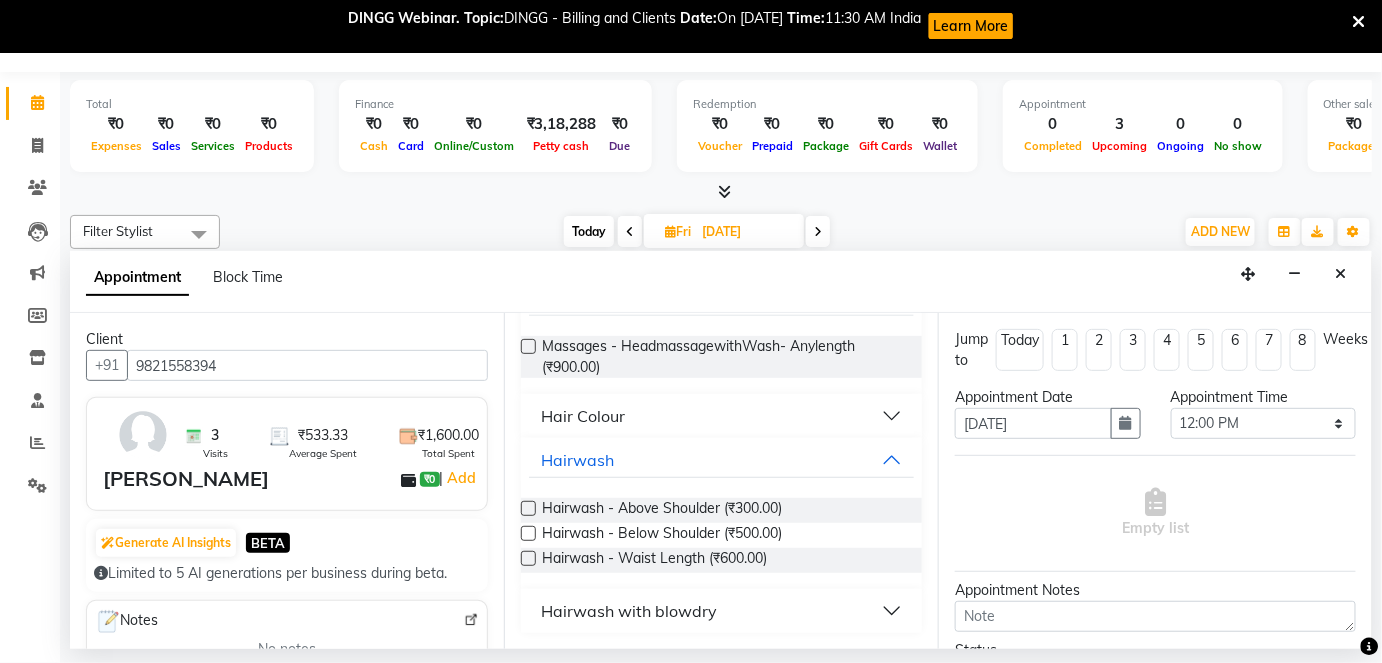 click on "Hairwash with blowdry" at bounding box center [721, 611] 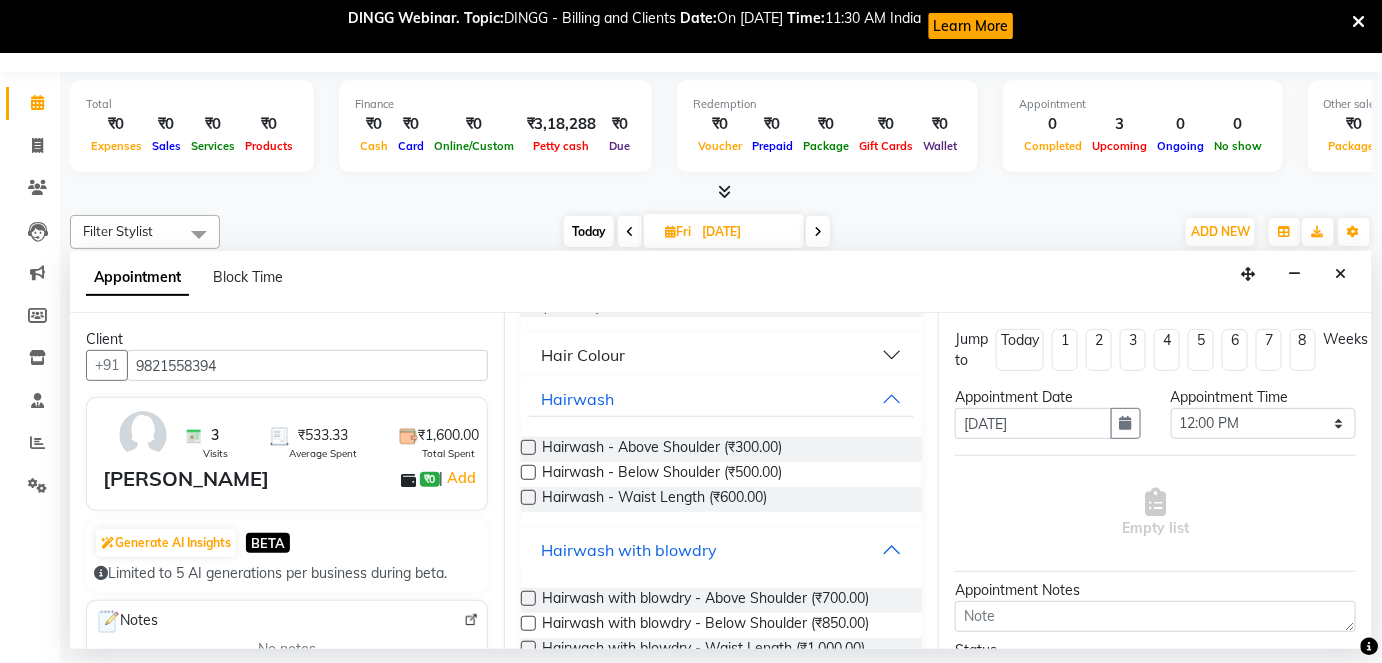 scroll, scrollTop: 266, scrollLeft: 0, axis: vertical 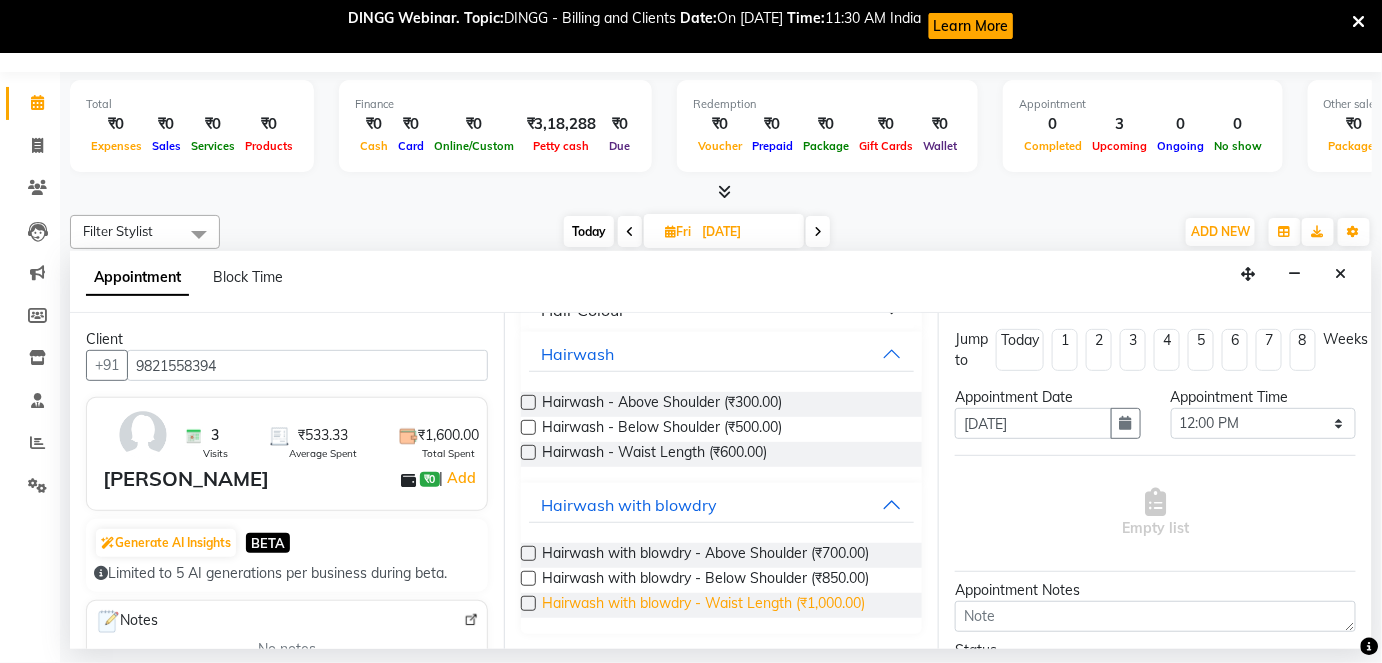 click on "Hairwash with blowdry - Waist Length (₹1,000.00)" at bounding box center [703, 605] 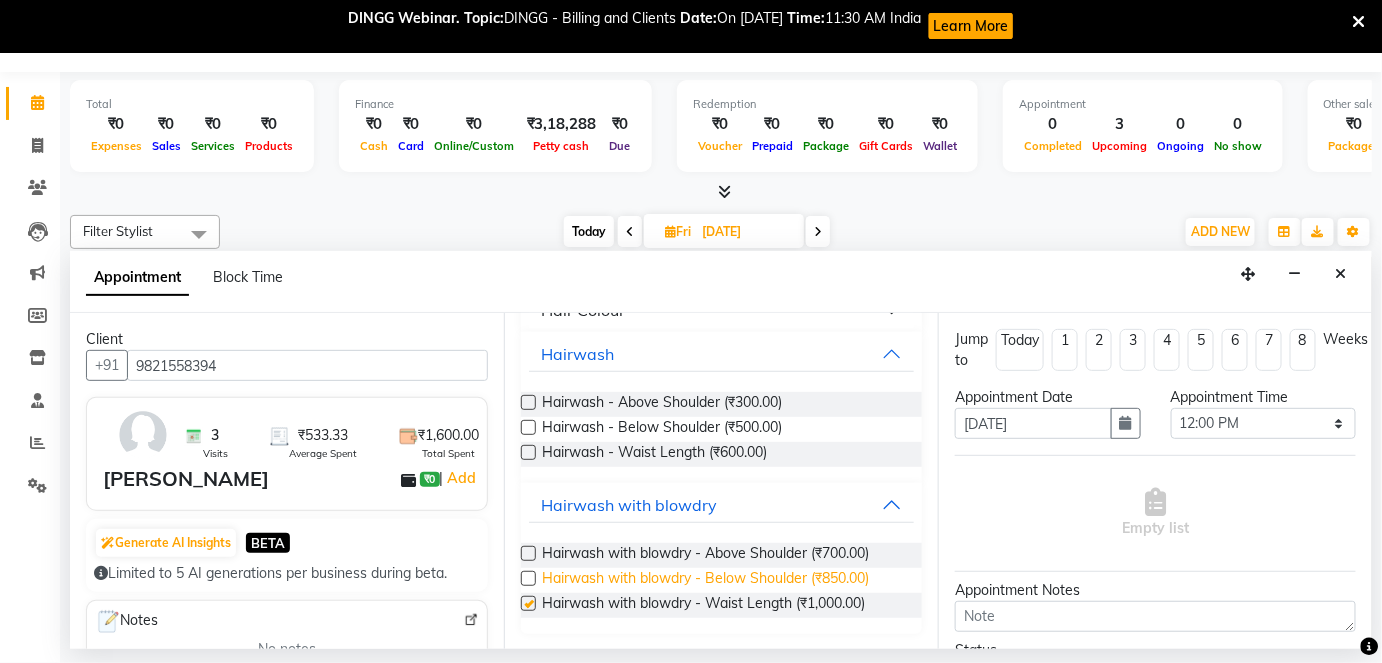checkbox on "false" 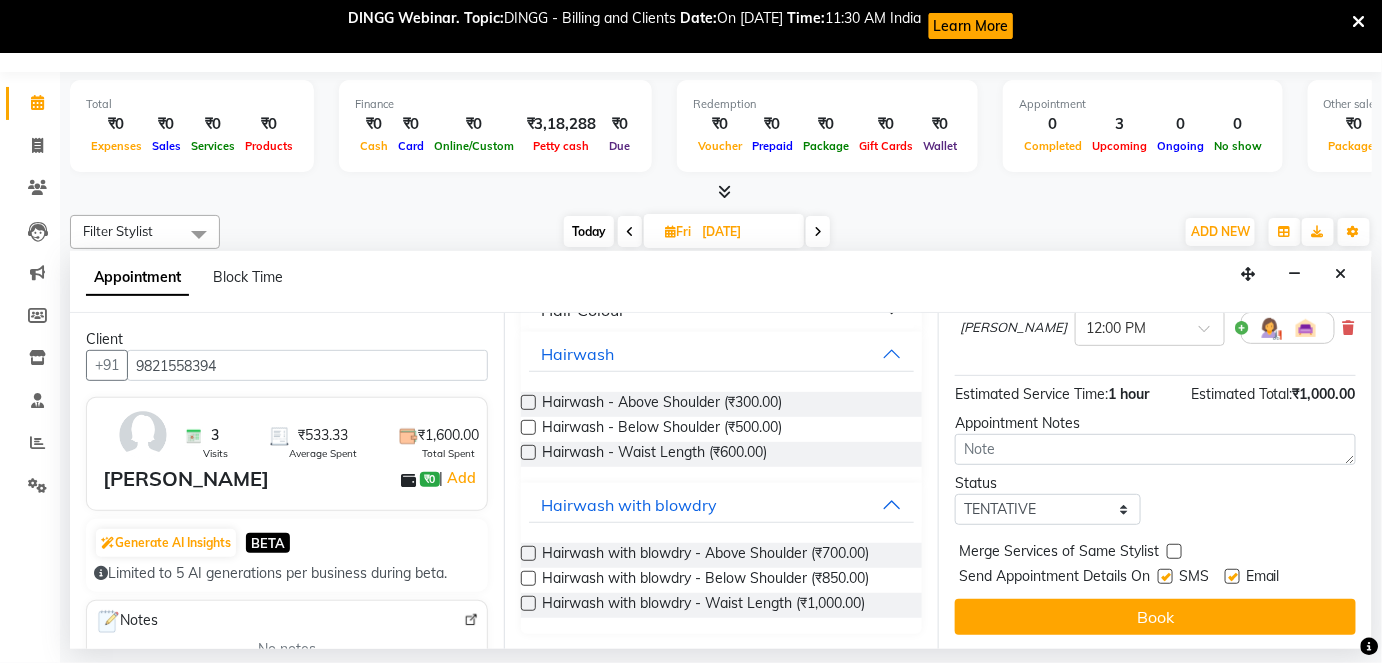 scroll, scrollTop: 189, scrollLeft: 0, axis: vertical 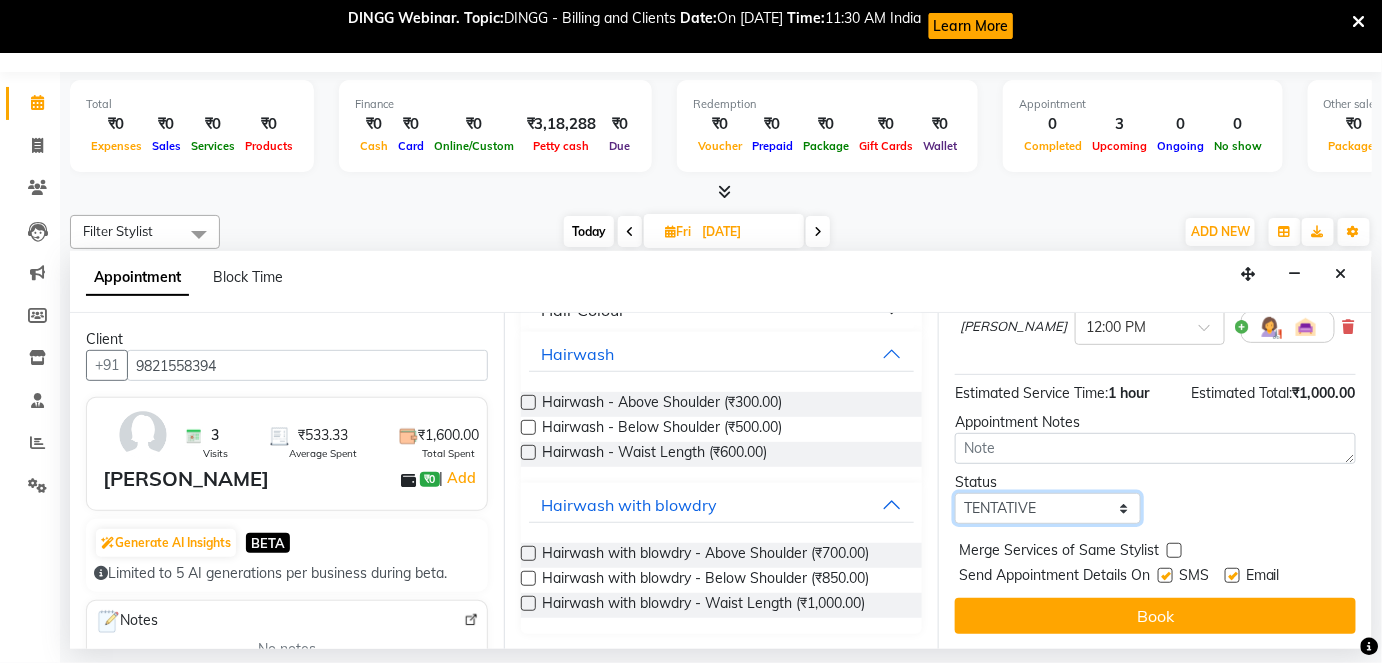 click on "Select TENTATIVE CONFIRM UPCOMING" at bounding box center [1048, 508] 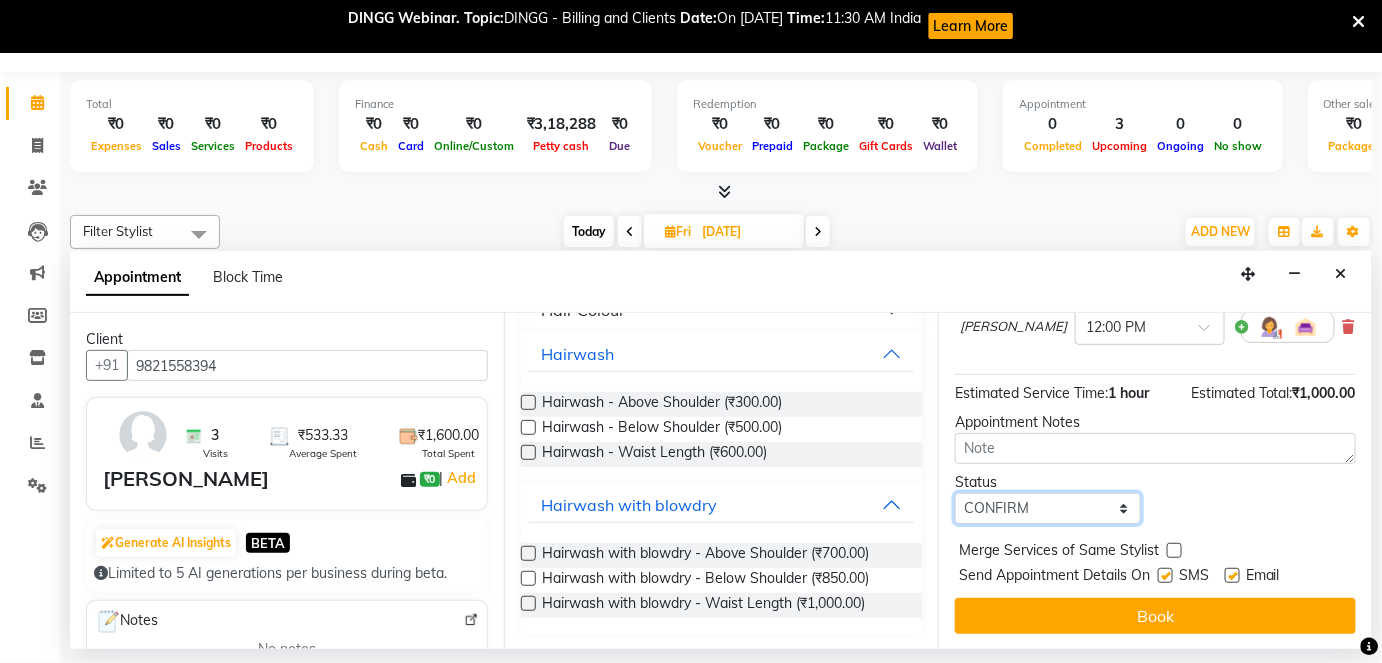 click on "Select TENTATIVE CONFIRM UPCOMING" at bounding box center [1048, 508] 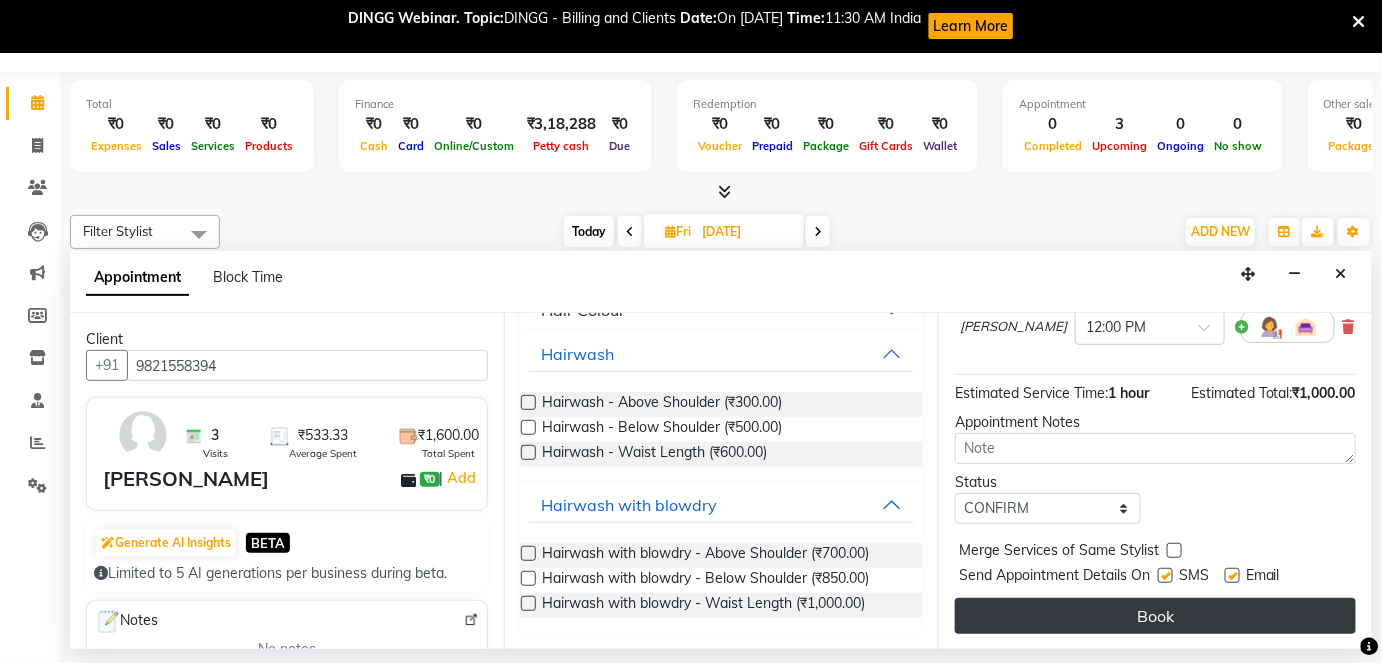 click on "Book" at bounding box center [1155, 616] 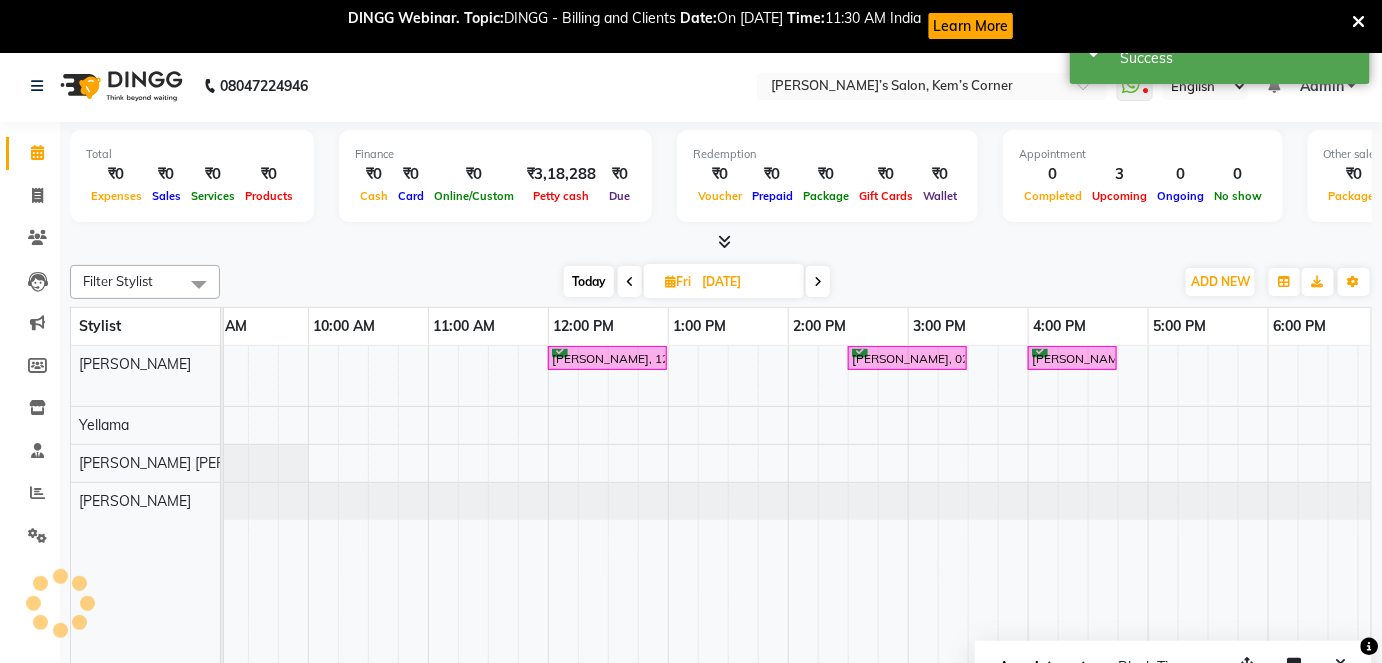 scroll, scrollTop: 0, scrollLeft: 0, axis: both 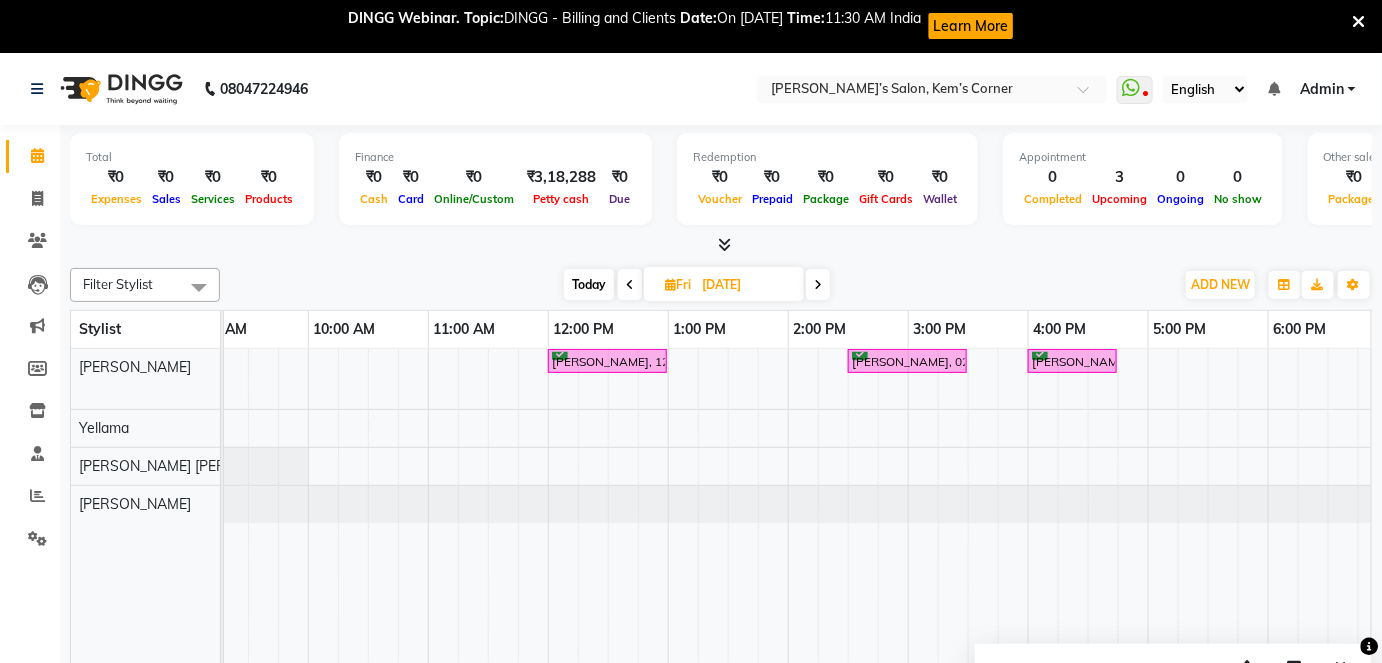 click on "08047224946 Select Location × [PERSON_NAME]’s Salon, Kem’s Corner  WhatsApp Status  ✕ Status:  Disconnected Most Recent Message: [DATE]     12:48 PM Recent Service Activity: [DATE]     12:48 PM  08047224946 Whatsapp Settings English ENGLISH Español العربية मराठी हिंदी ગુજરાતી தமிழ் 中文 Notifications nothing to show Admin Manage Profile Change Password Sign out  Version:3.15.3" 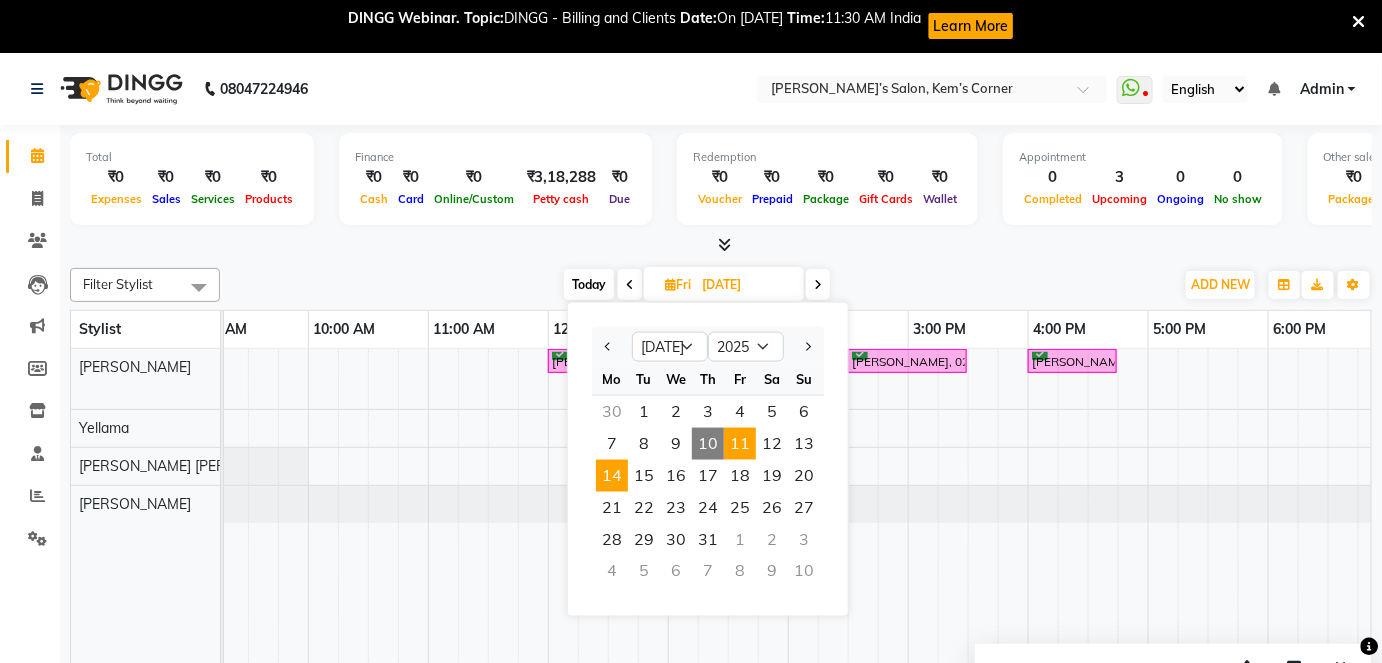 click on "14" at bounding box center (612, 476) 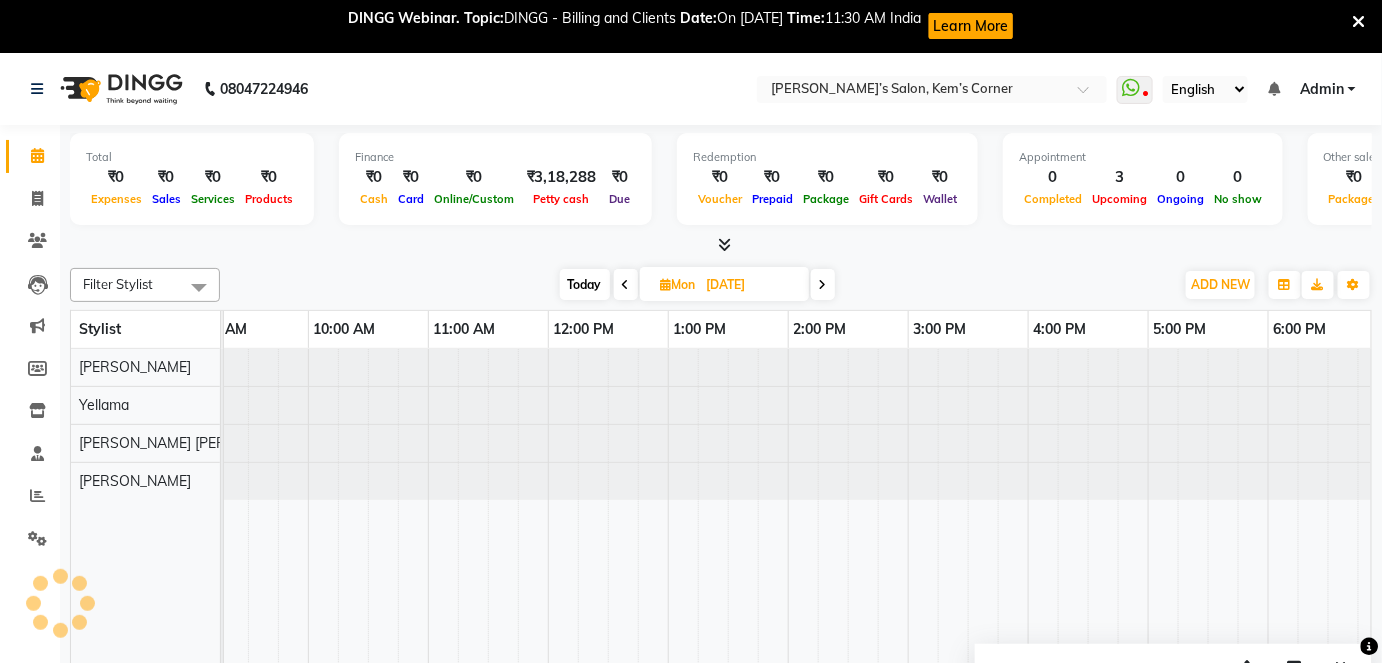 scroll, scrollTop: 0, scrollLeft: 411, axis: horizontal 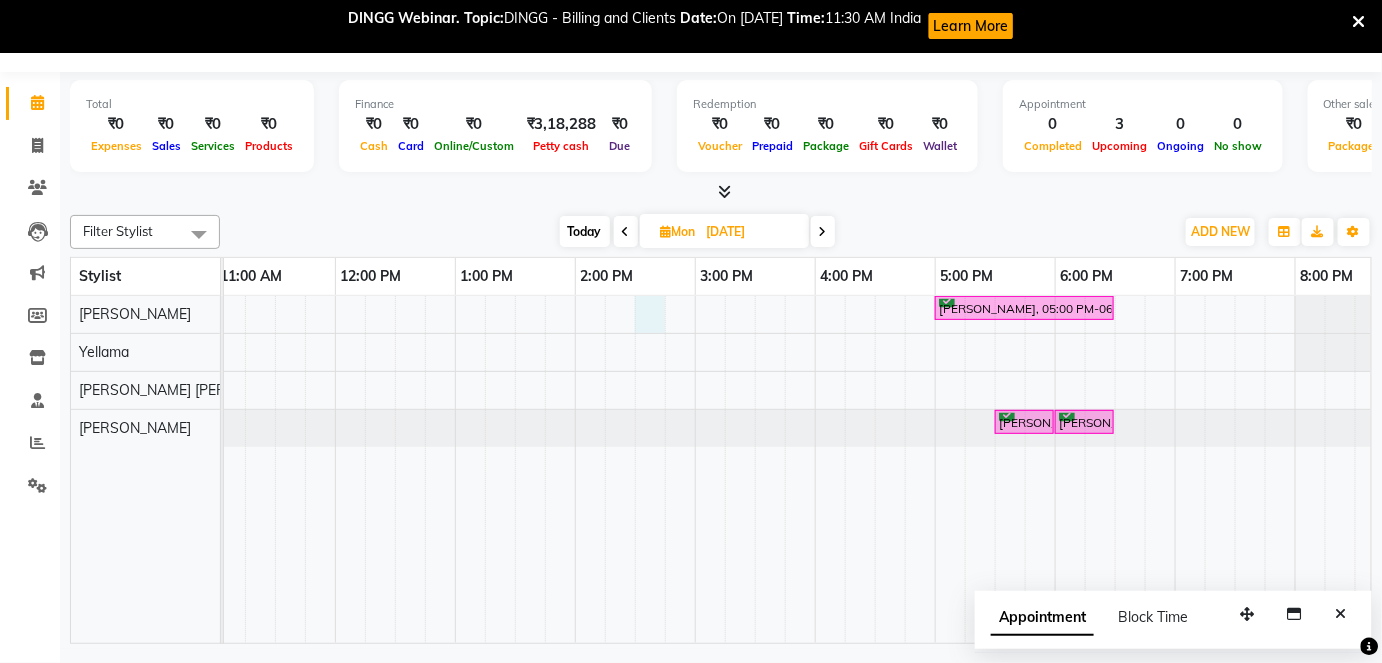 click on "[PERSON_NAME], 05:00 PM-06:30 PM, touchup     [PERSON_NAME], 05:30 PM-06:00 PM, Manicure - Regular     [PERSON_NAME] KHAJOORWALA, 06:00 PM-06:30 PM, Pedicure - Regular" at bounding box center (755, 469) 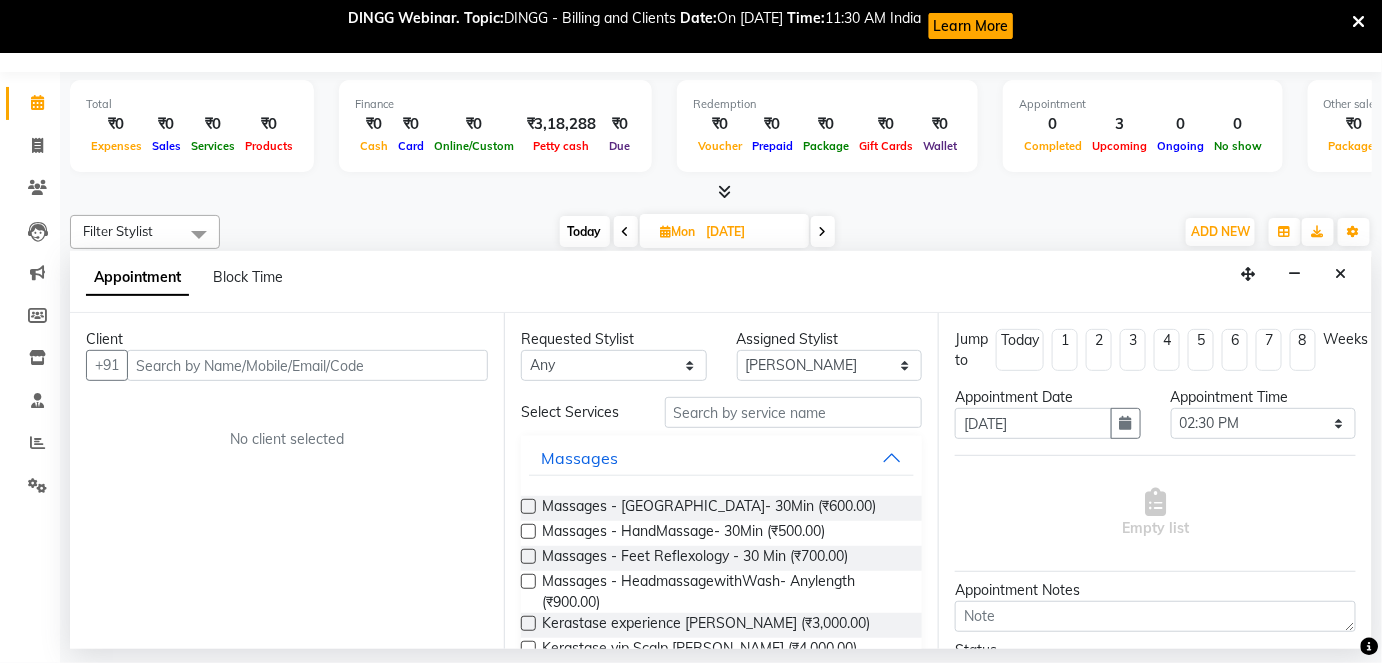 click at bounding box center (307, 365) 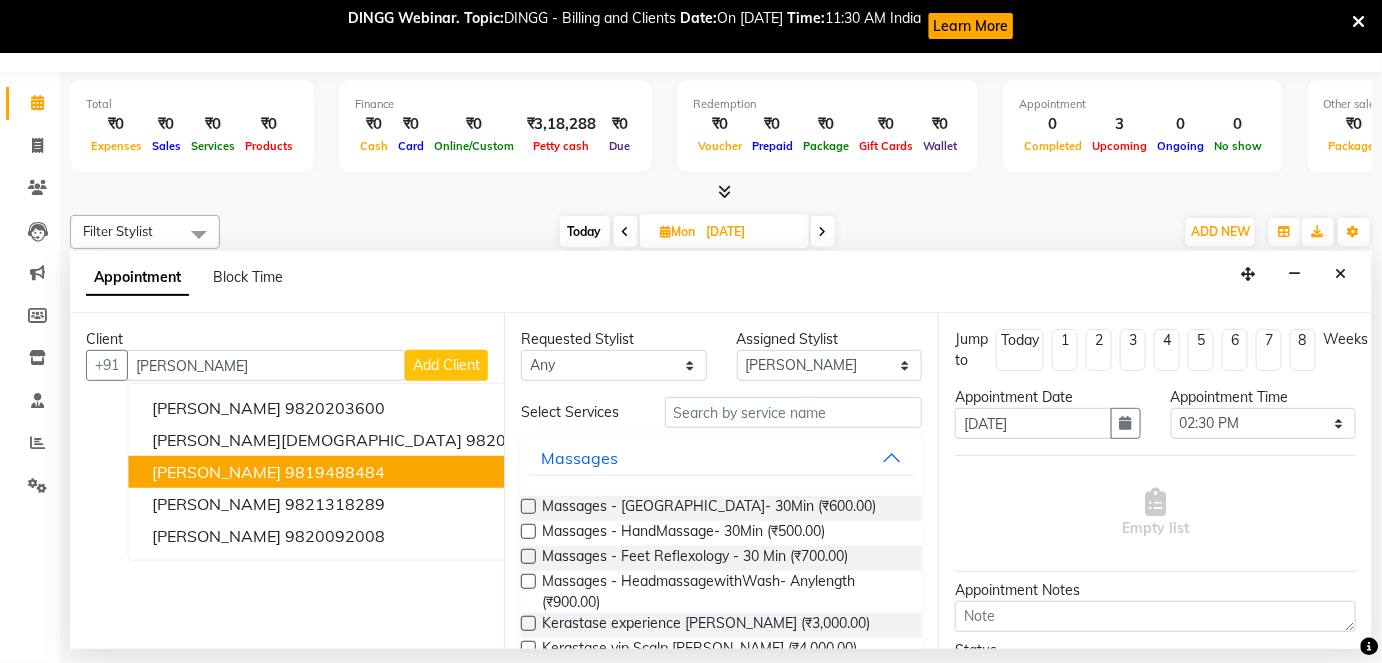 click on "[PERSON_NAME]  9819488484" at bounding box center (359, 472) 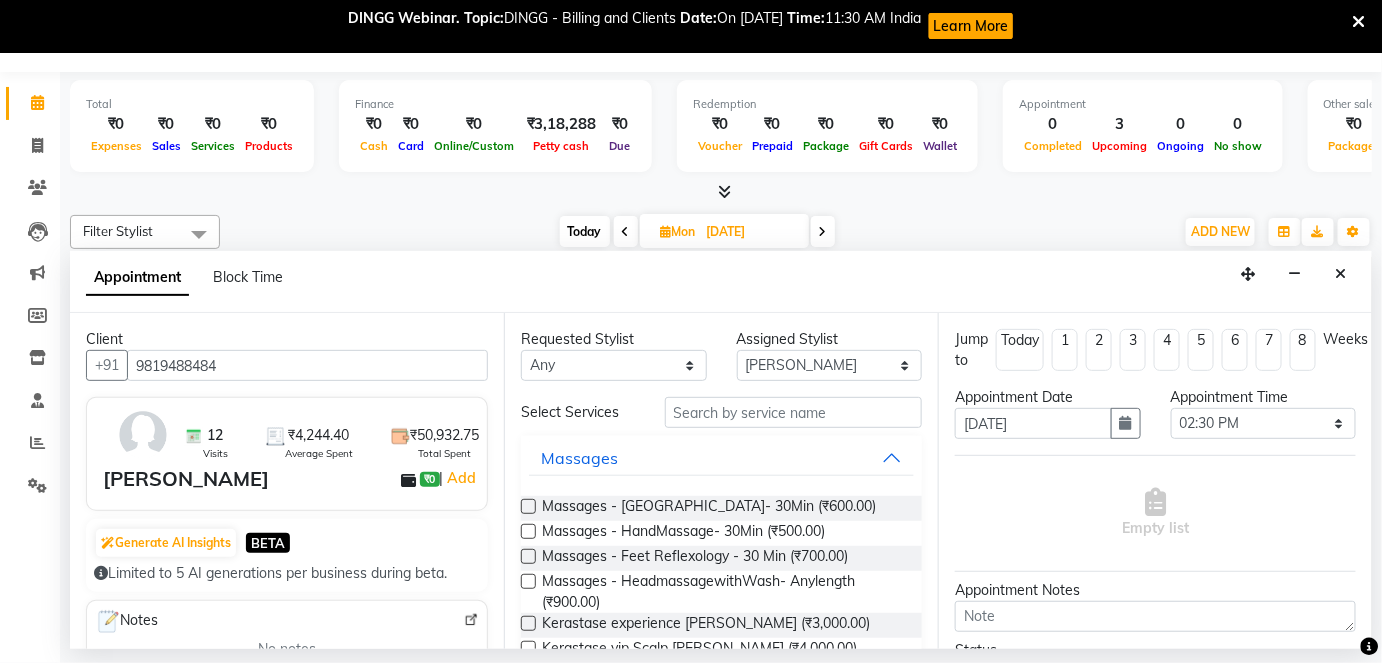 type on "9819488484" 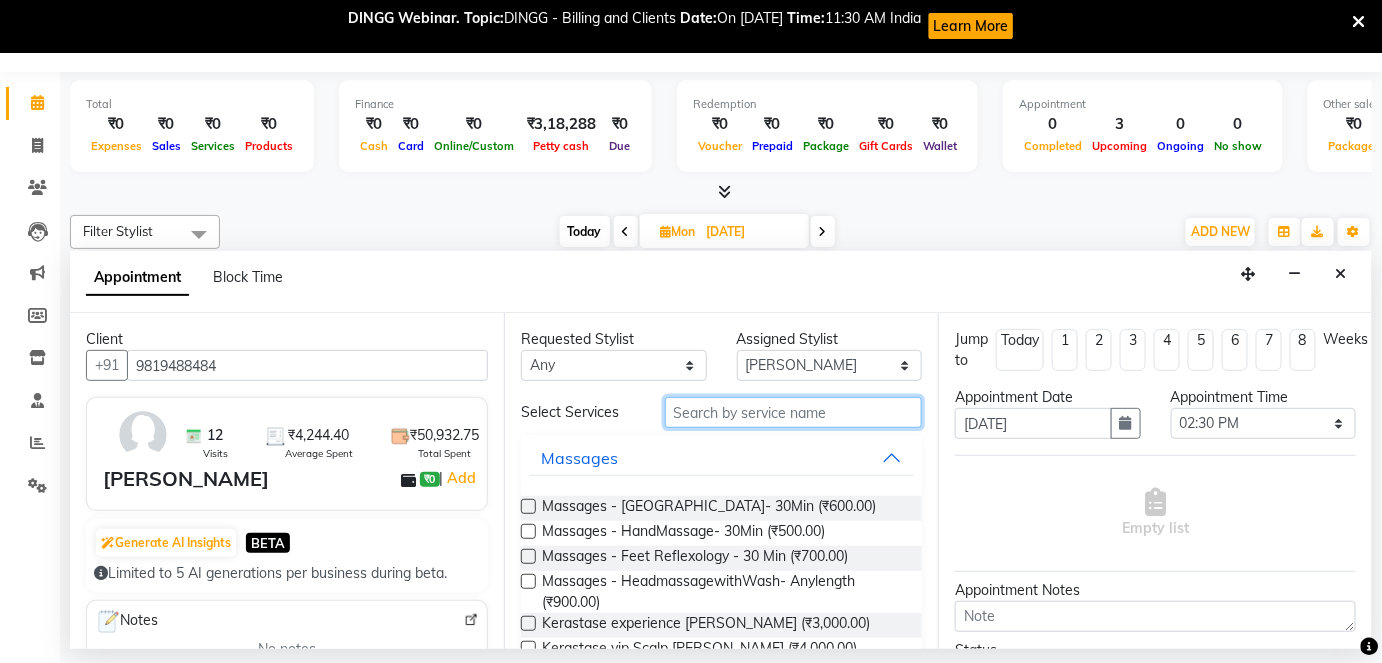 click at bounding box center (793, 412) 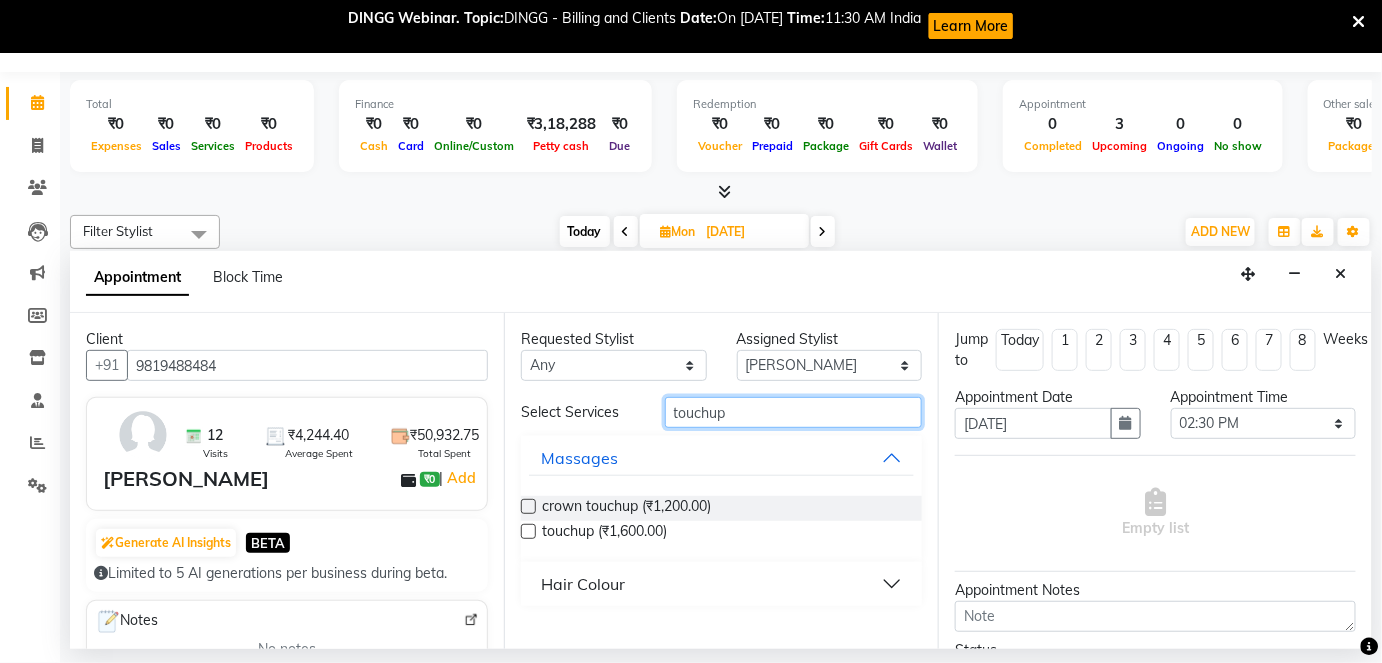type on "touchup" 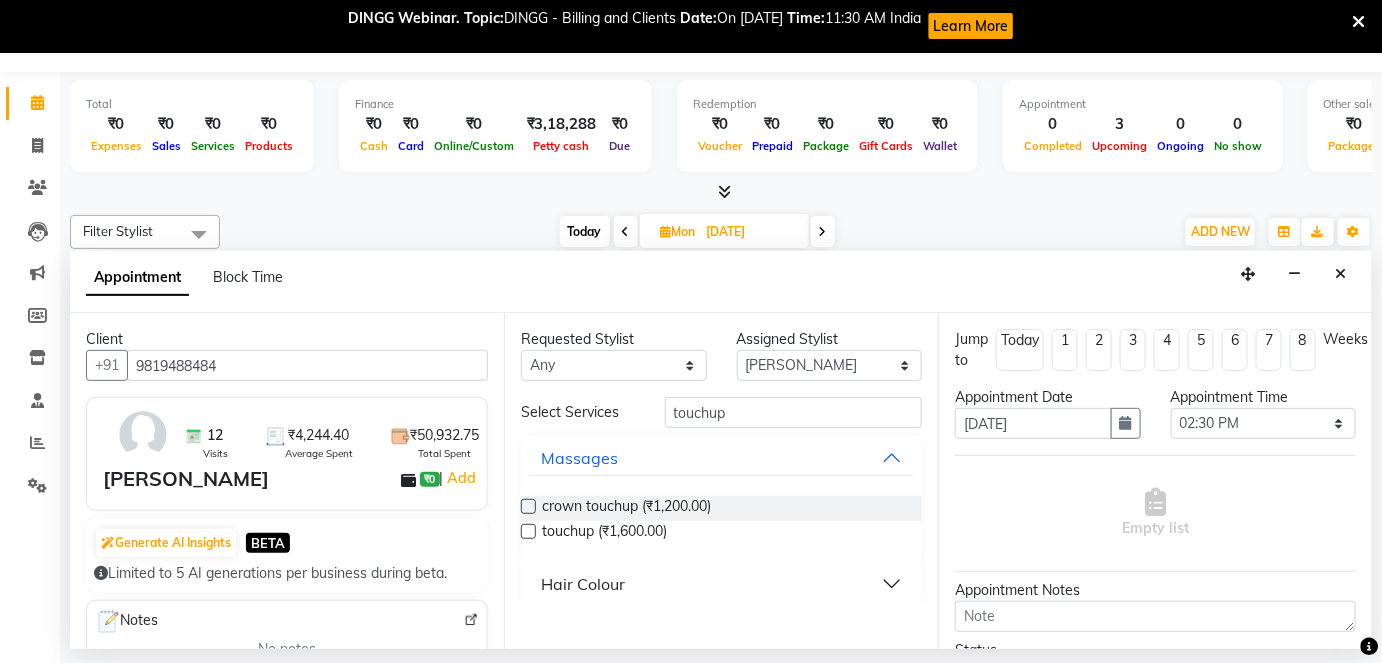 drag, startPoint x: 258, startPoint y: 471, endPoint x: 215, endPoint y: 495, distance: 49.24429 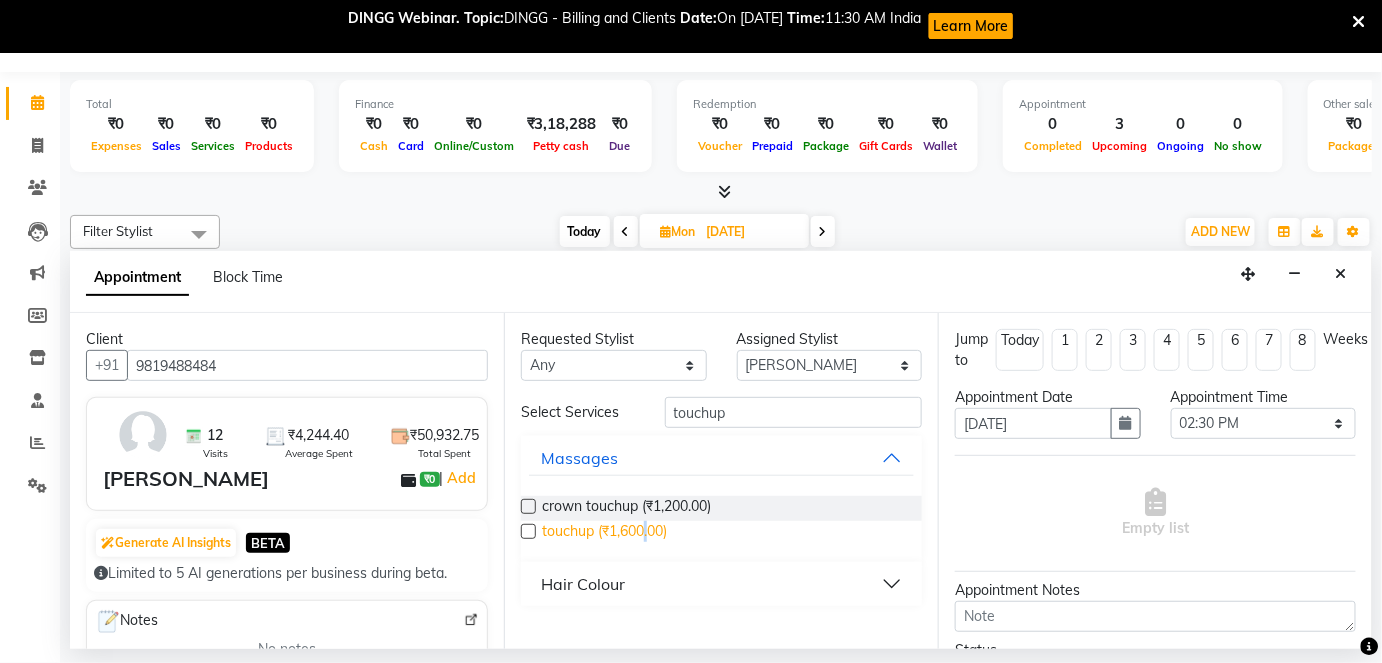 drag, startPoint x: 215, startPoint y: 495, endPoint x: 650, endPoint y: 524, distance: 435.9656 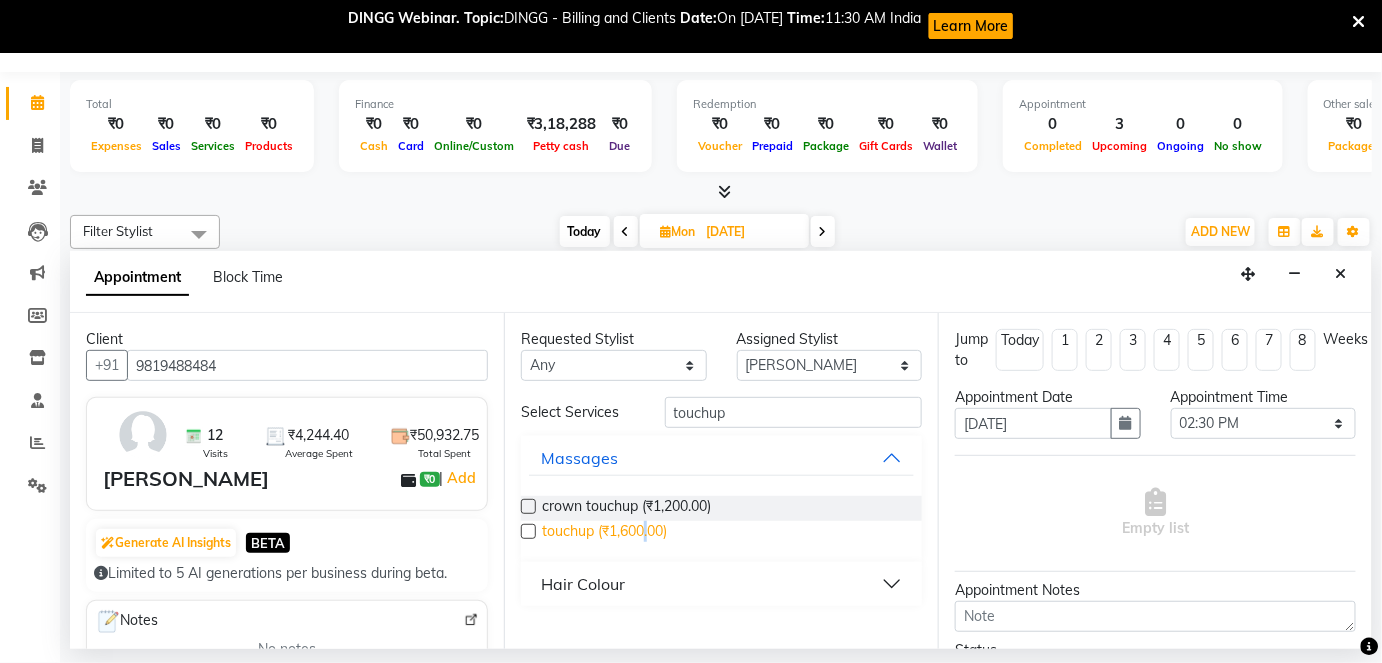 click on "touchup (₹1,600.00)" at bounding box center [604, 533] 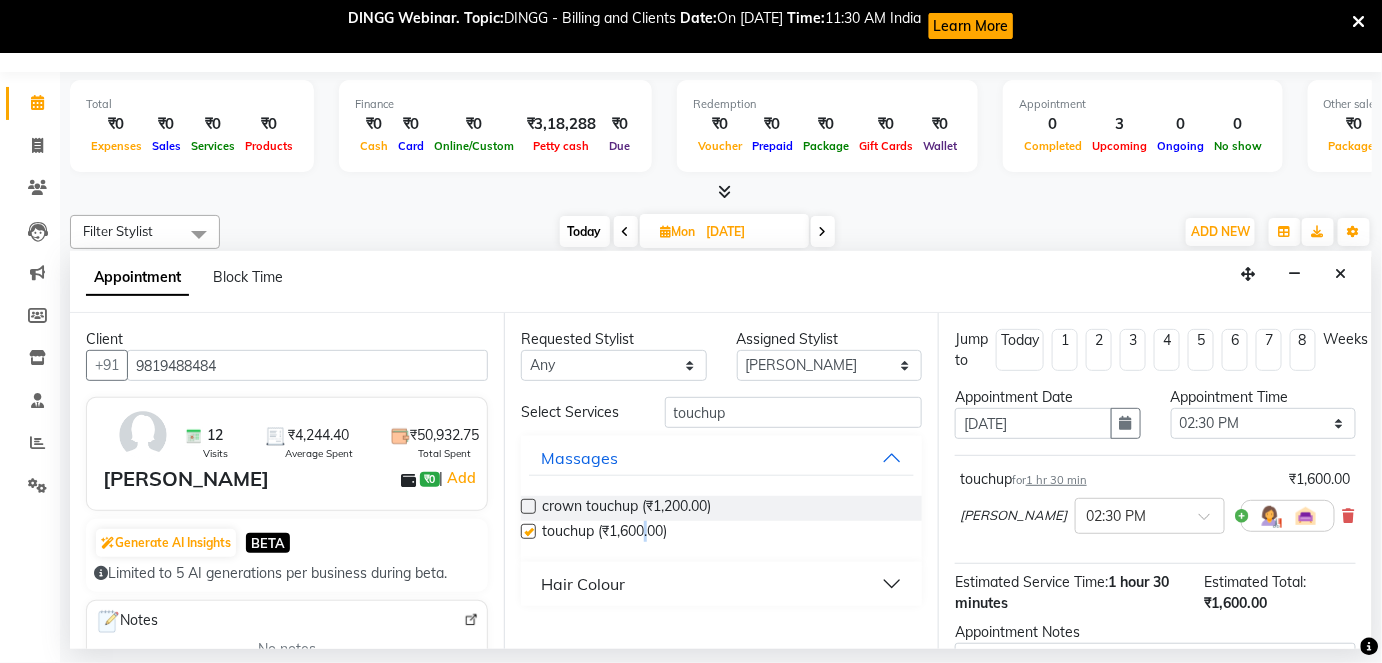 checkbox on "false" 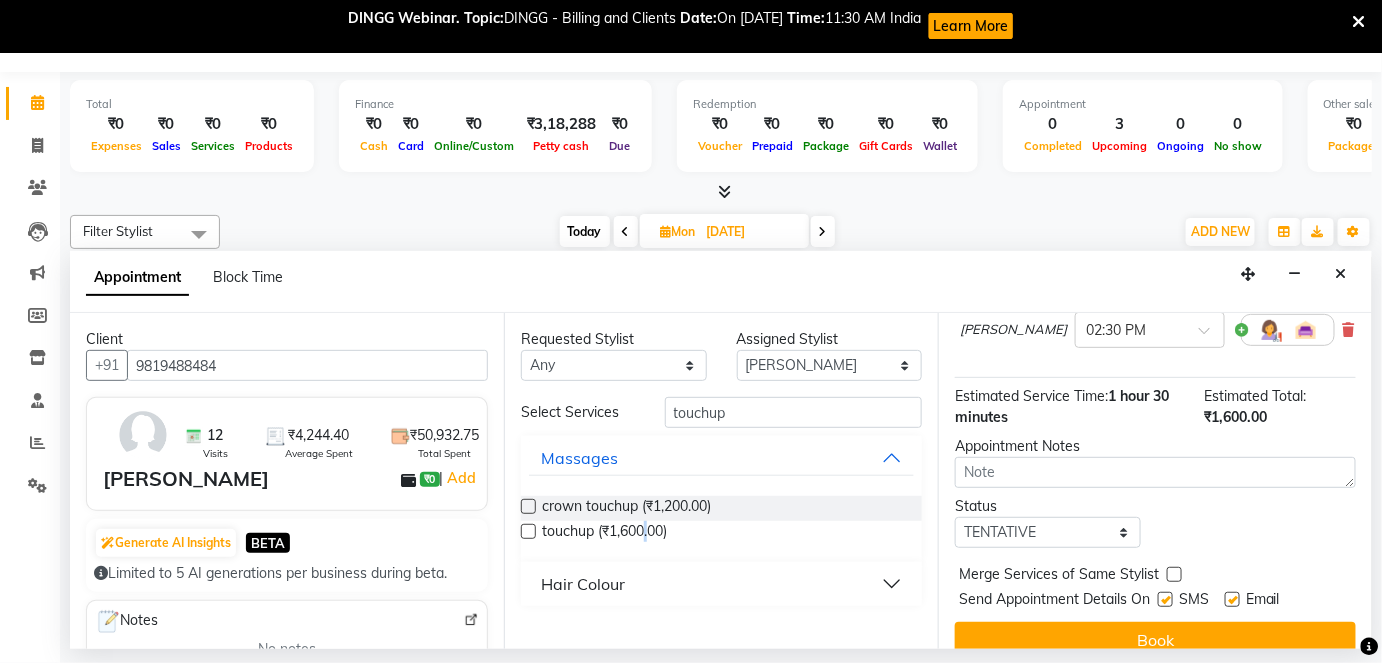 scroll, scrollTop: 210, scrollLeft: 0, axis: vertical 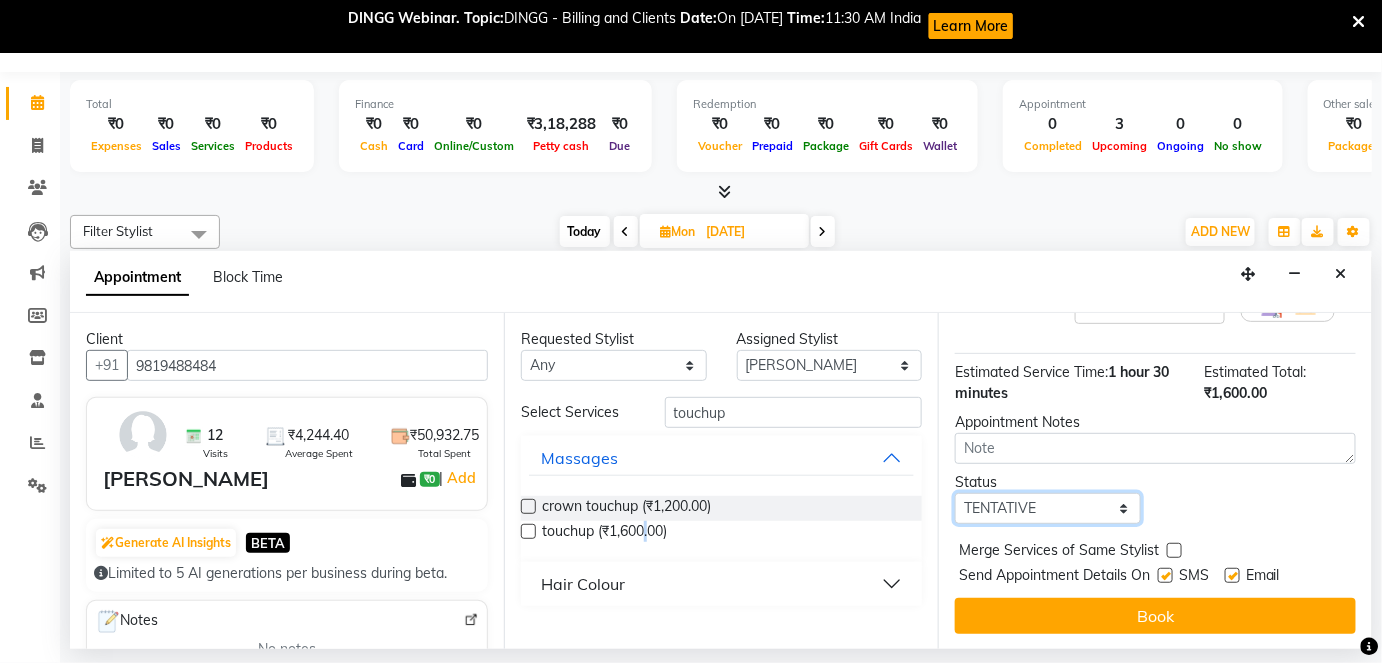 click on "Select TENTATIVE CONFIRM UPCOMING" at bounding box center (1048, 508) 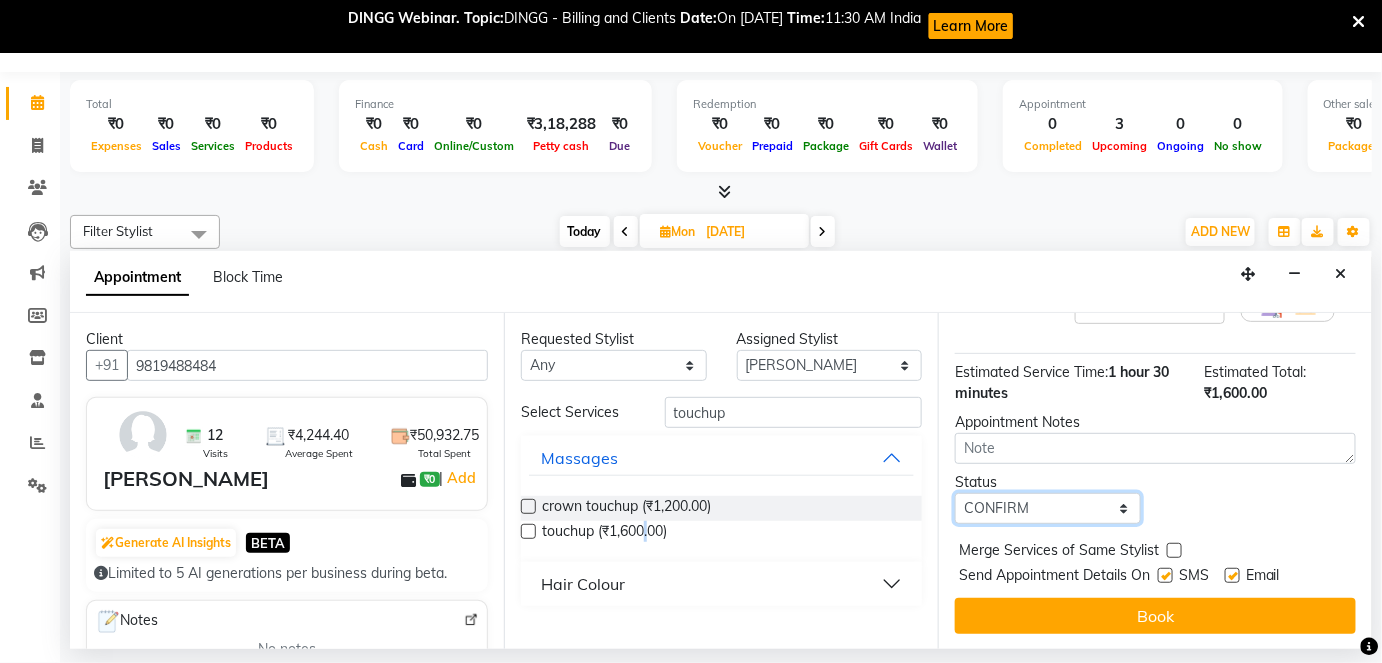 click on "Select TENTATIVE CONFIRM UPCOMING" at bounding box center (1048, 508) 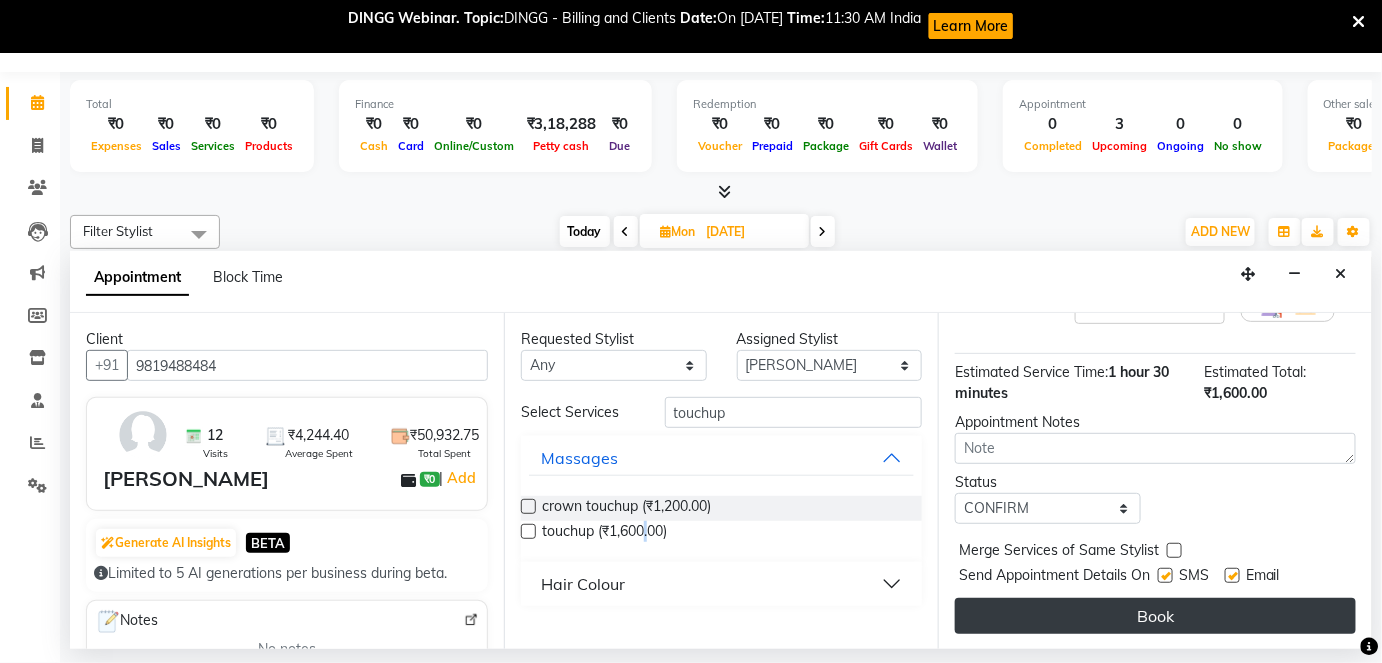 click on "Book" at bounding box center (1155, 616) 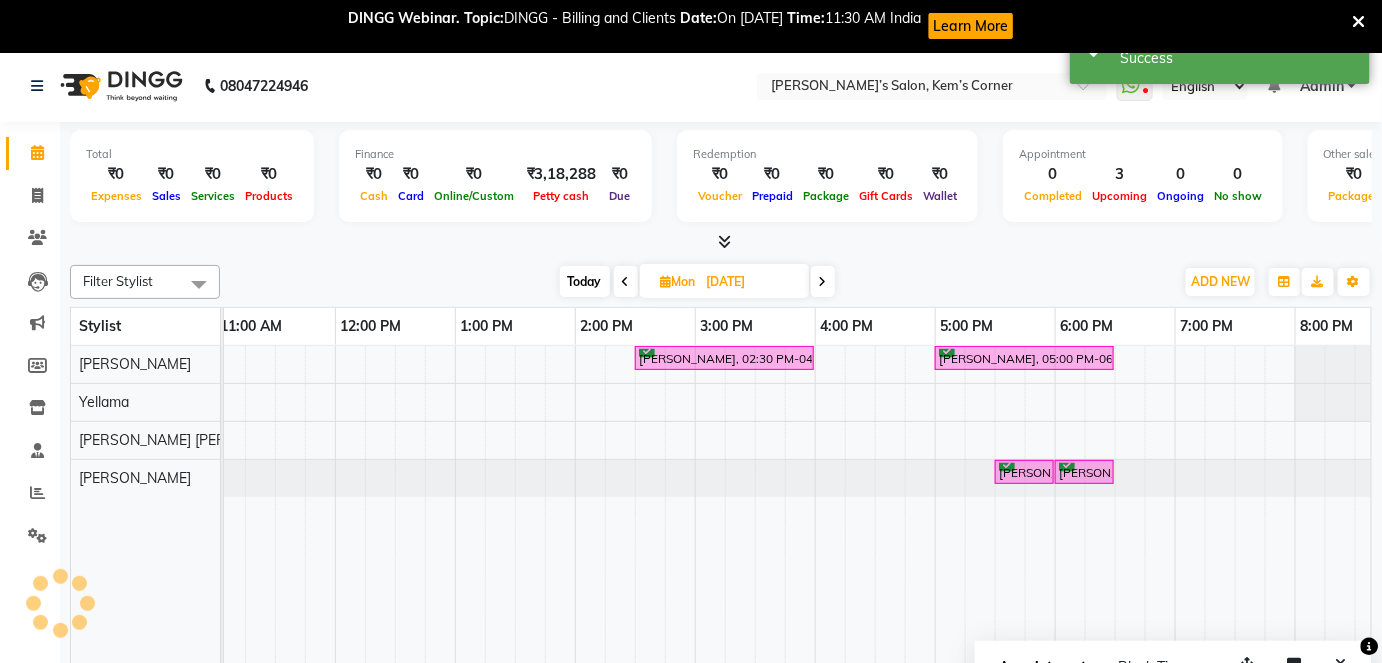 scroll, scrollTop: 0, scrollLeft: 0, axis: both 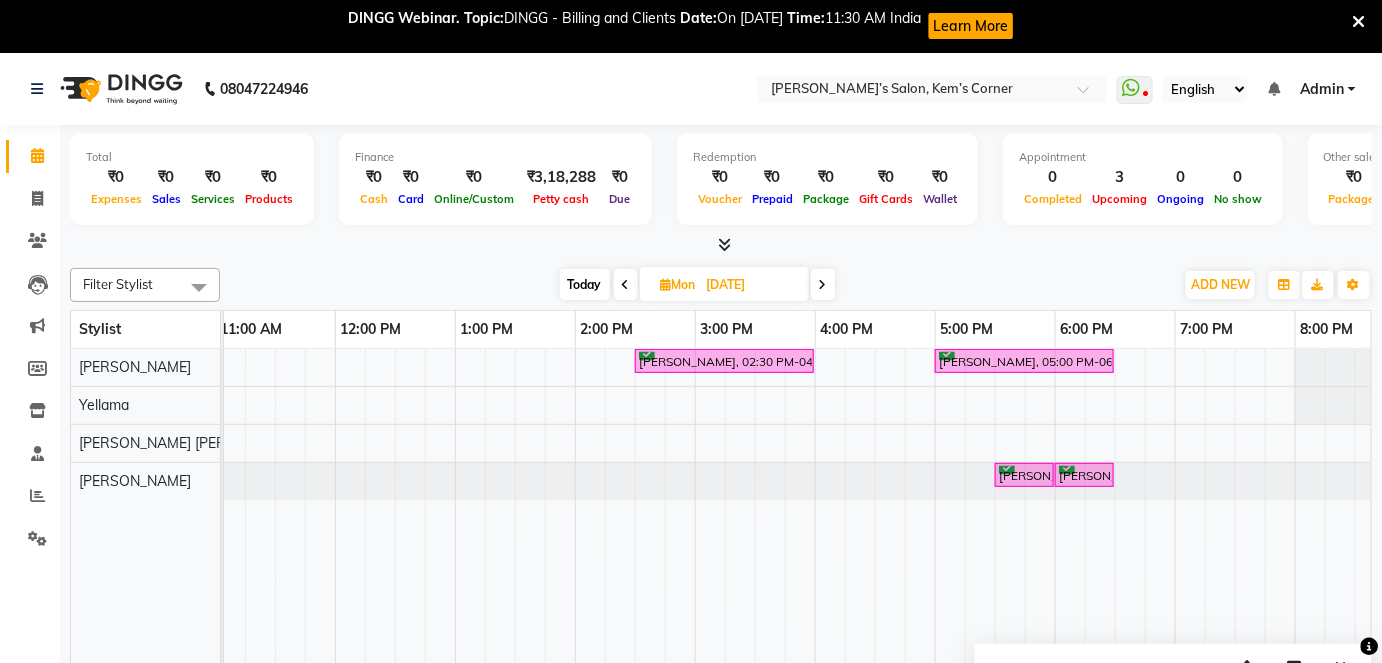 click at bounding box center (-25, 481) 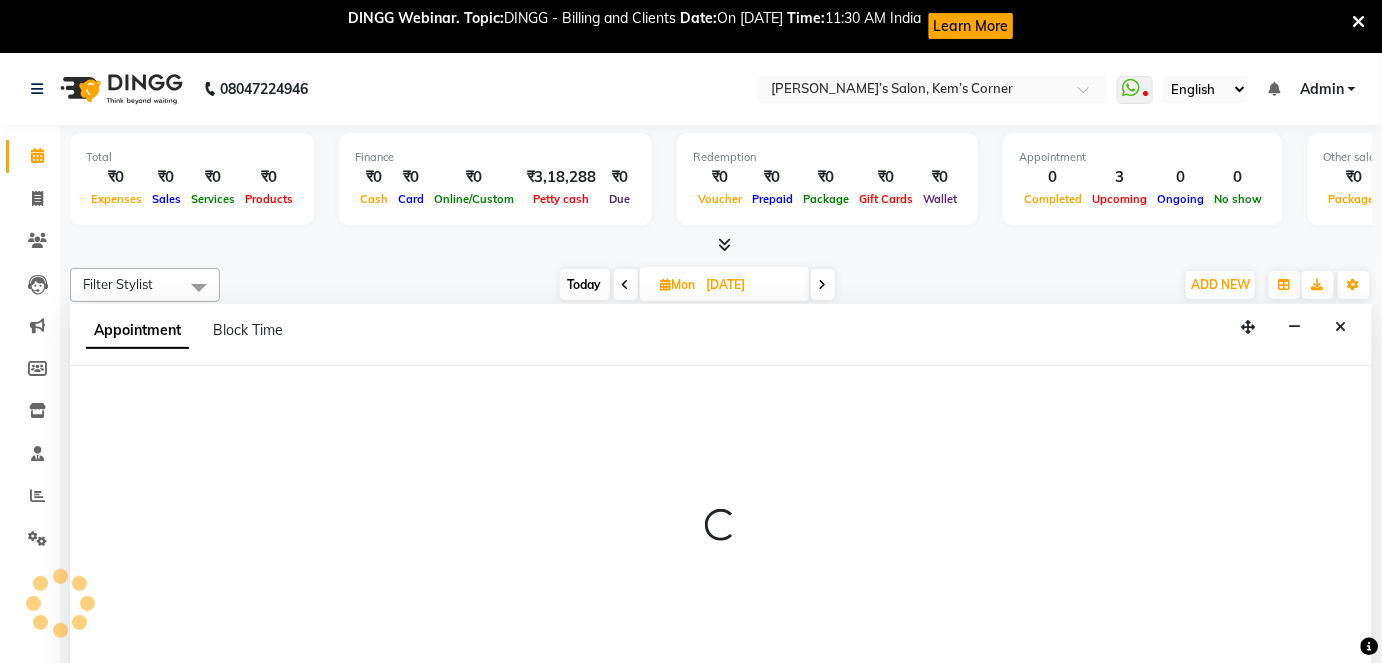 select on "74060" 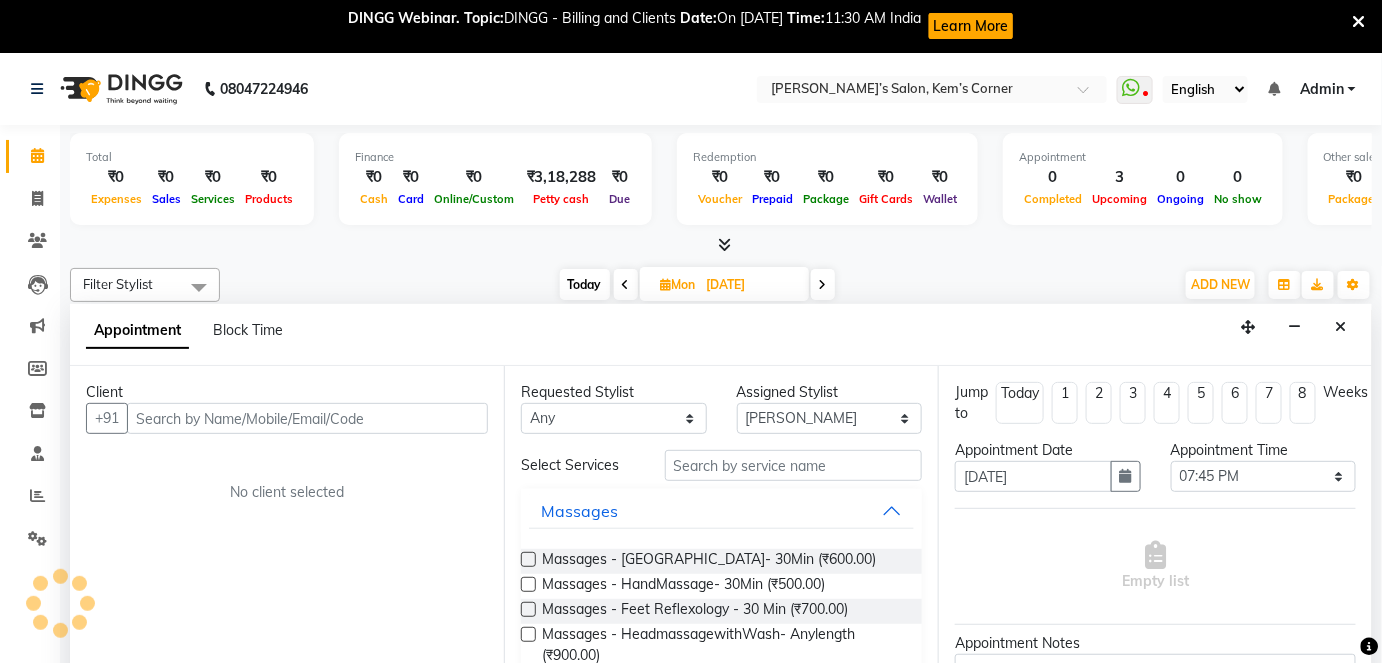 scroll, scrollTop: 53, scrollLeft: 0, axis: vertical 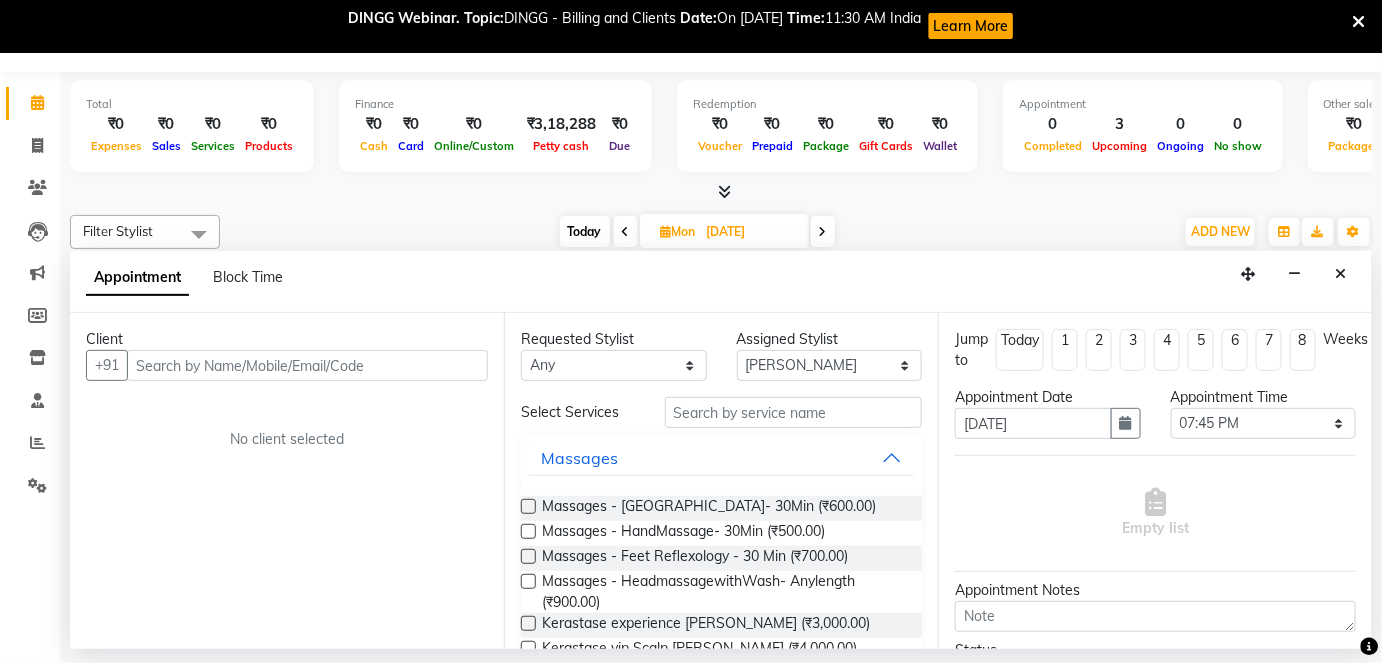 click on "Today" at bounding box center [585, 231] 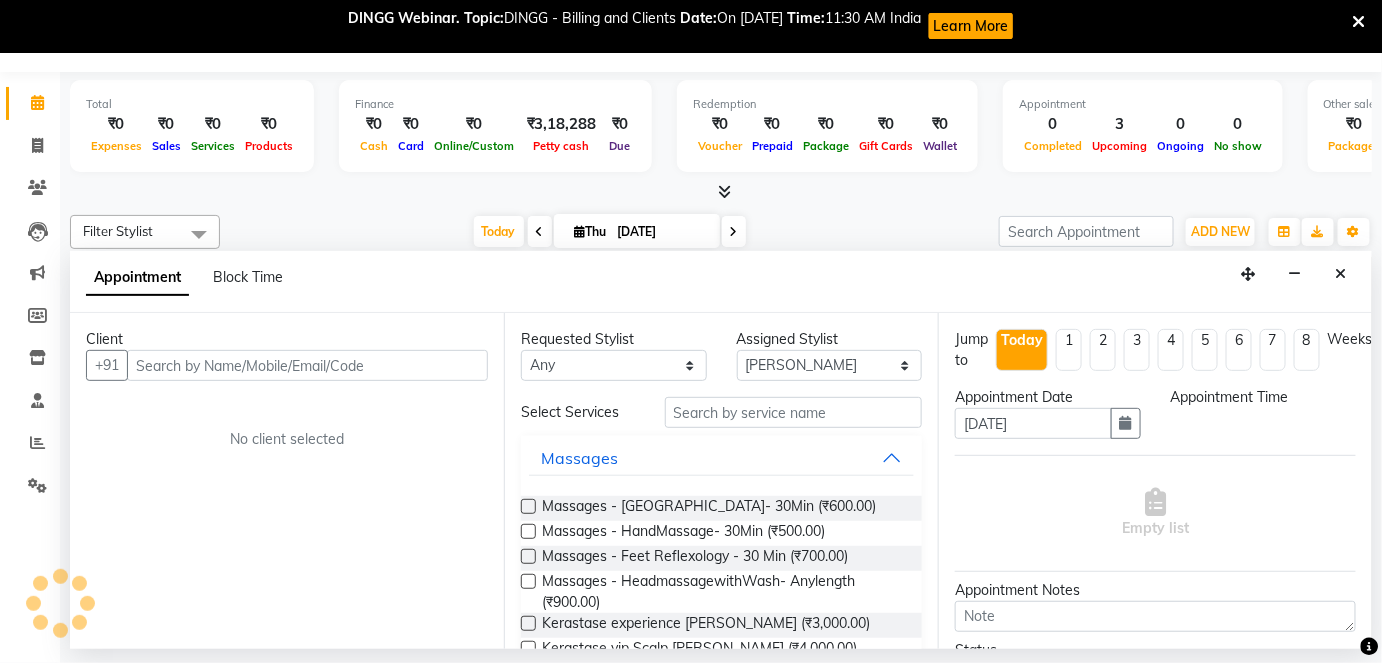 scroll, scrollTop: 0, scrollLeft: 411, axis: horizontal 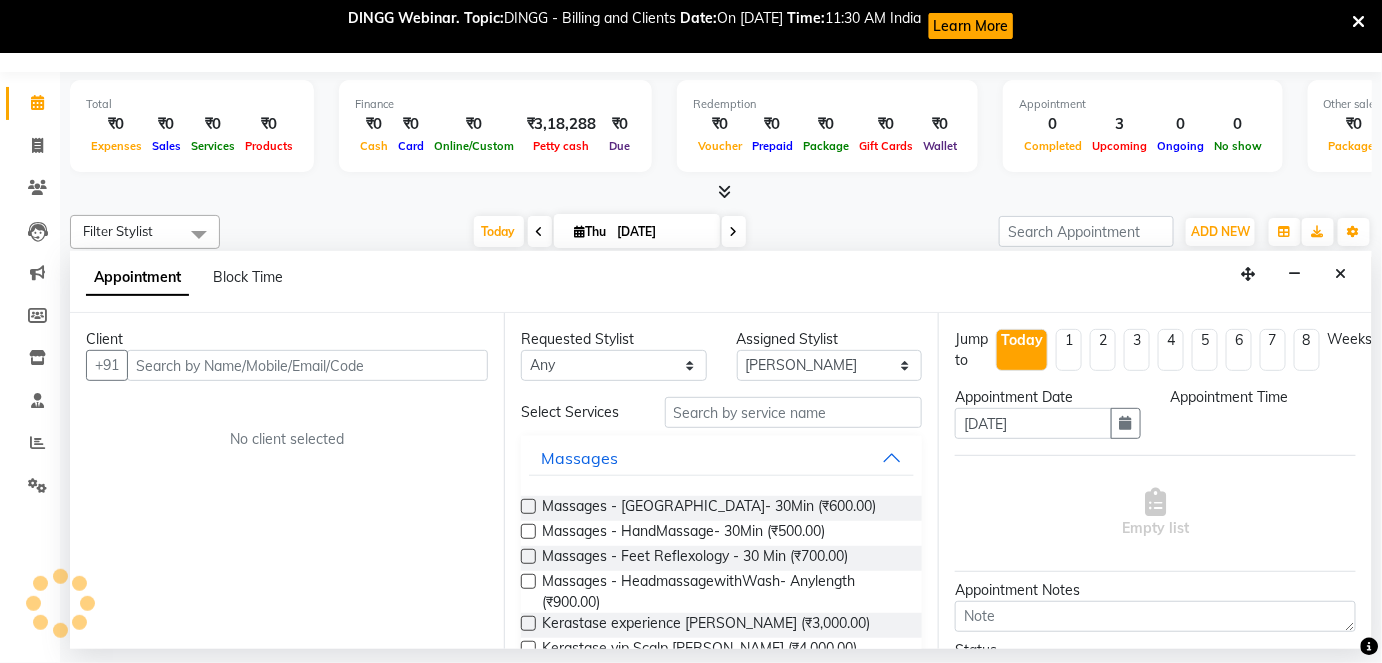 select on "1185" 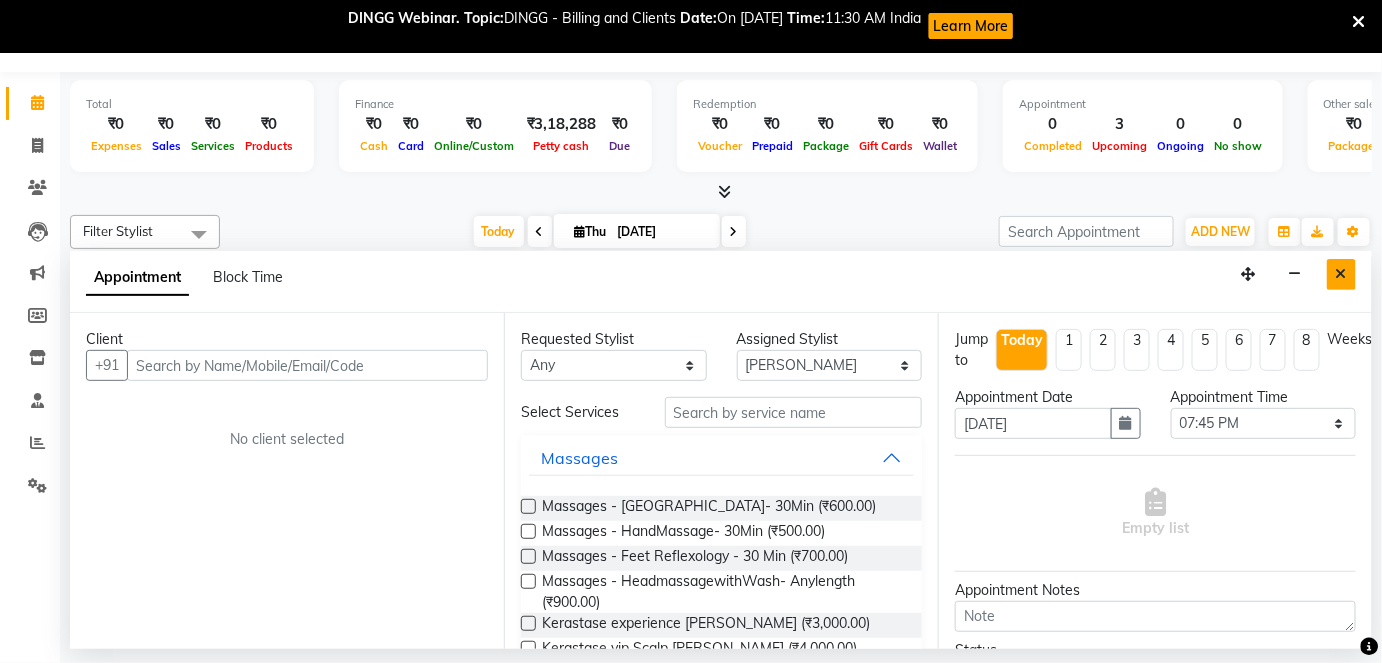 click at bounding box center [1341, 274] 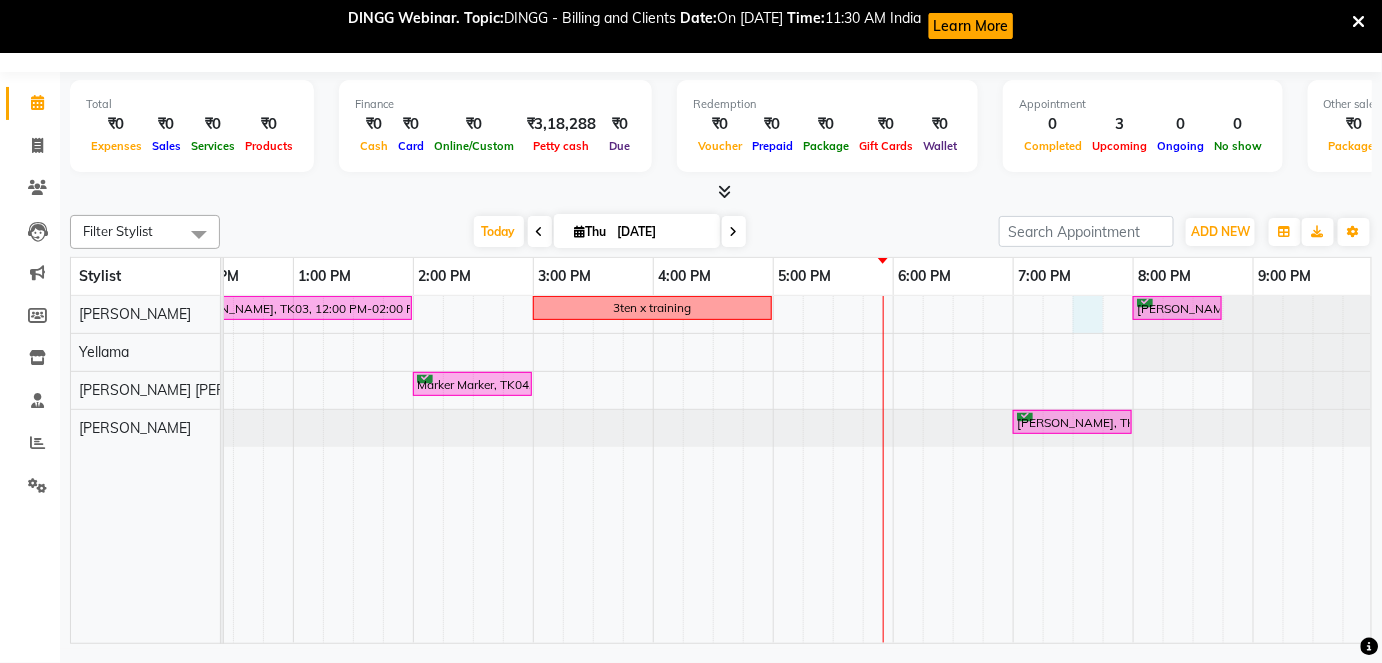 click on "MEETA Kunjlata, TK03, 12:00 PM-02:00 PM, Global - Inoa - Below Shoulder  3ten x training      [PERSON_NAME], TK01, 08:00 PM-08:45 PM, [DEMOGRAPHIC_DATA] hair cut  with ([PERSON_NAME])     Marker Marker, TK04, 02:00 PM-03:00 PM, Blowdry - Waist Length     [PERSON_NAME], TK05, 07:00 PM-08:00 PM, Pedicure - Wine" at bounding box center [593, 469] 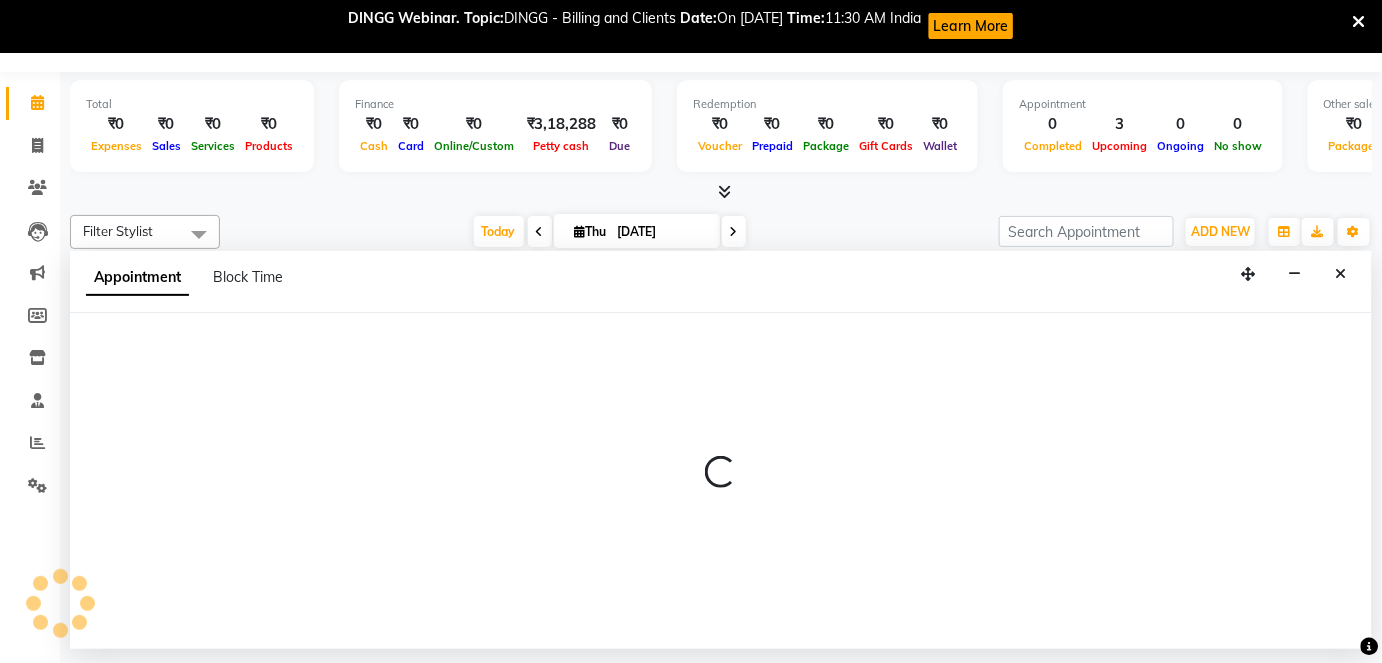 select on "50293" 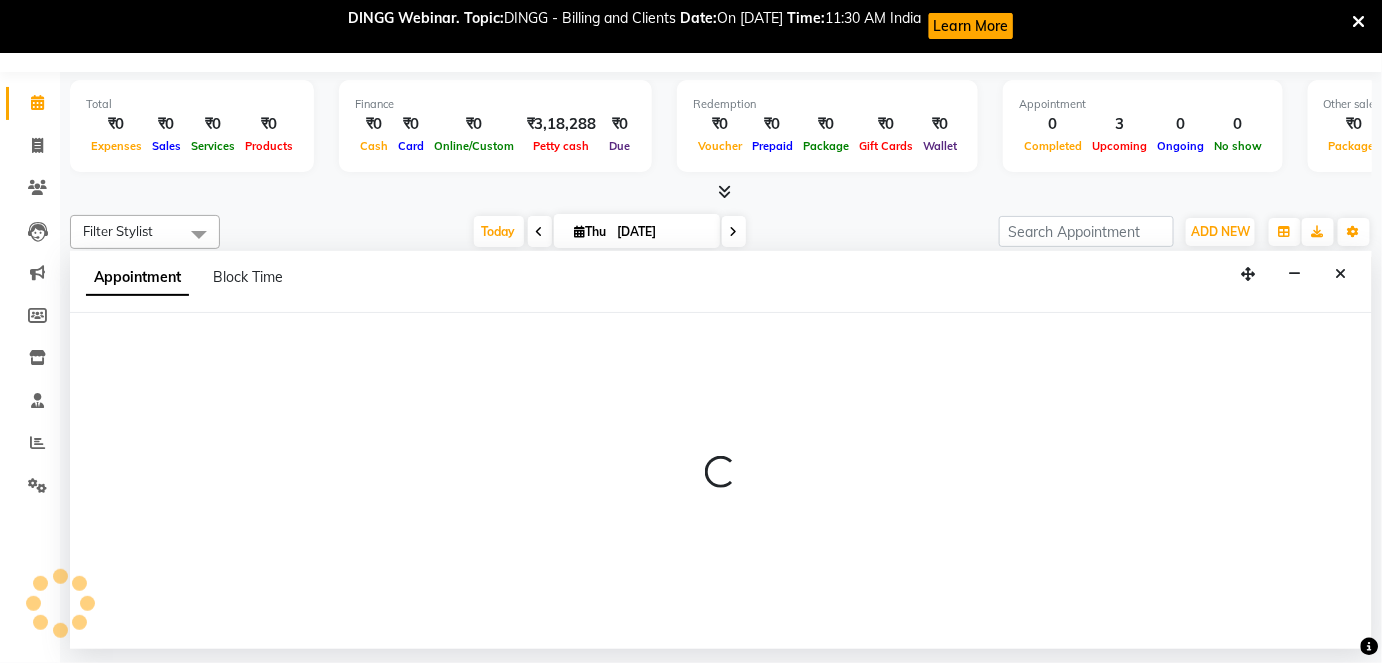 select on "tentative" 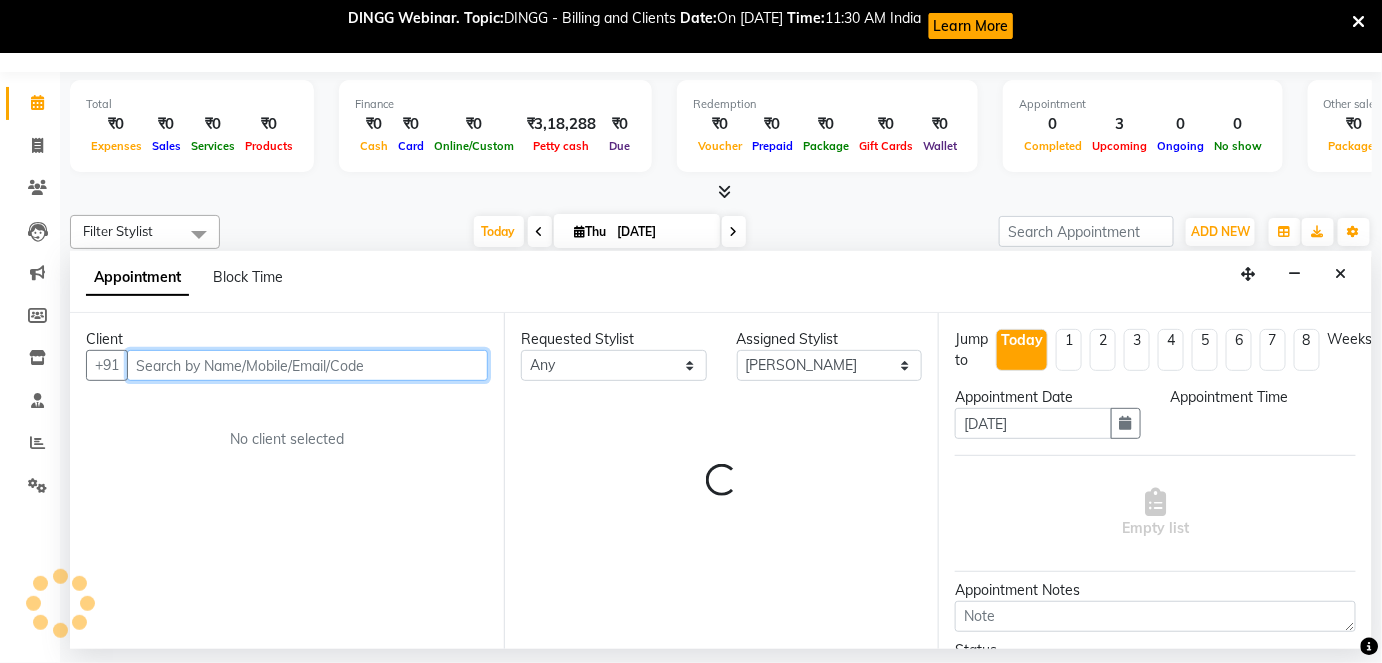 select on "1170" 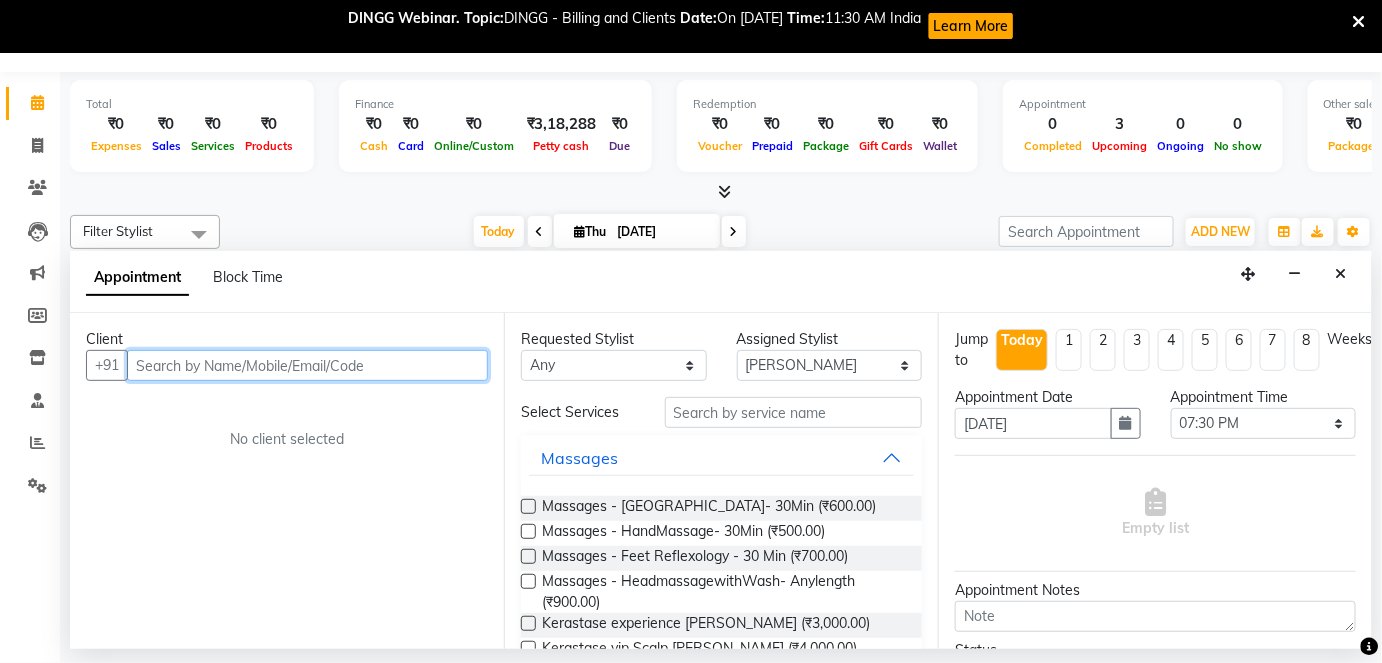 click at bounding box center [307, 365] 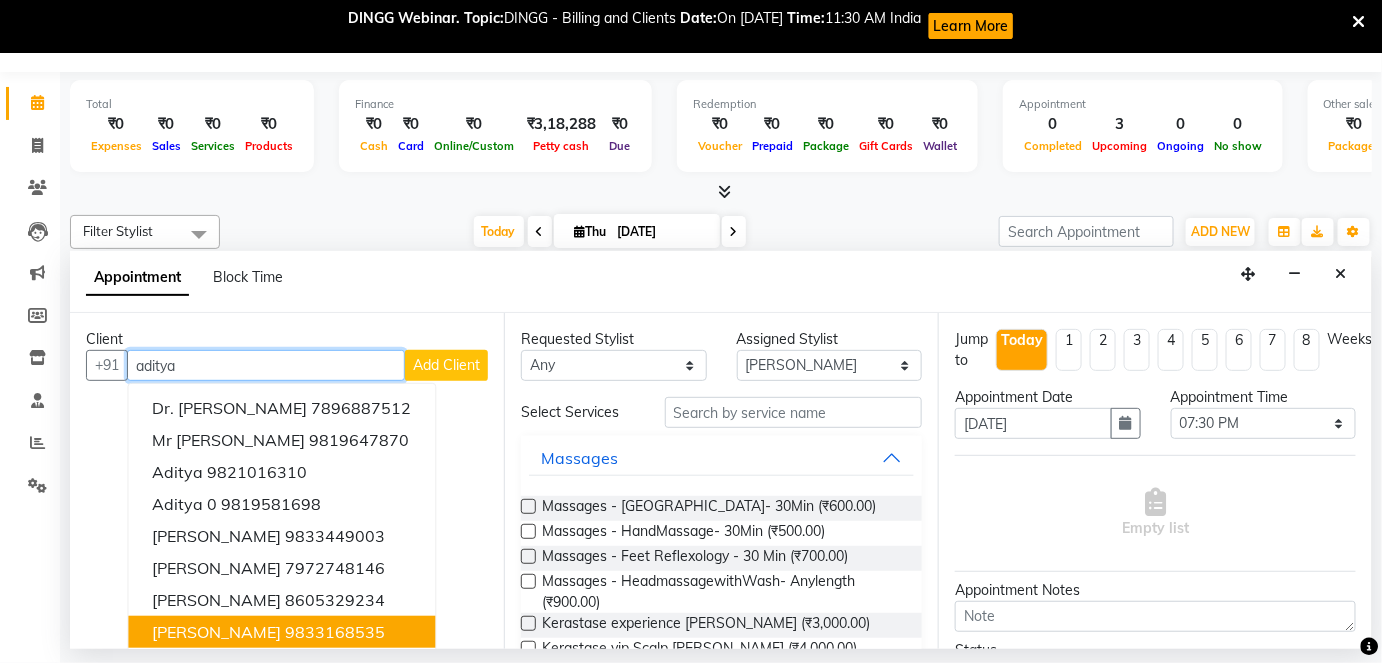 click on "9833168535" at bounding box center (335, 632) 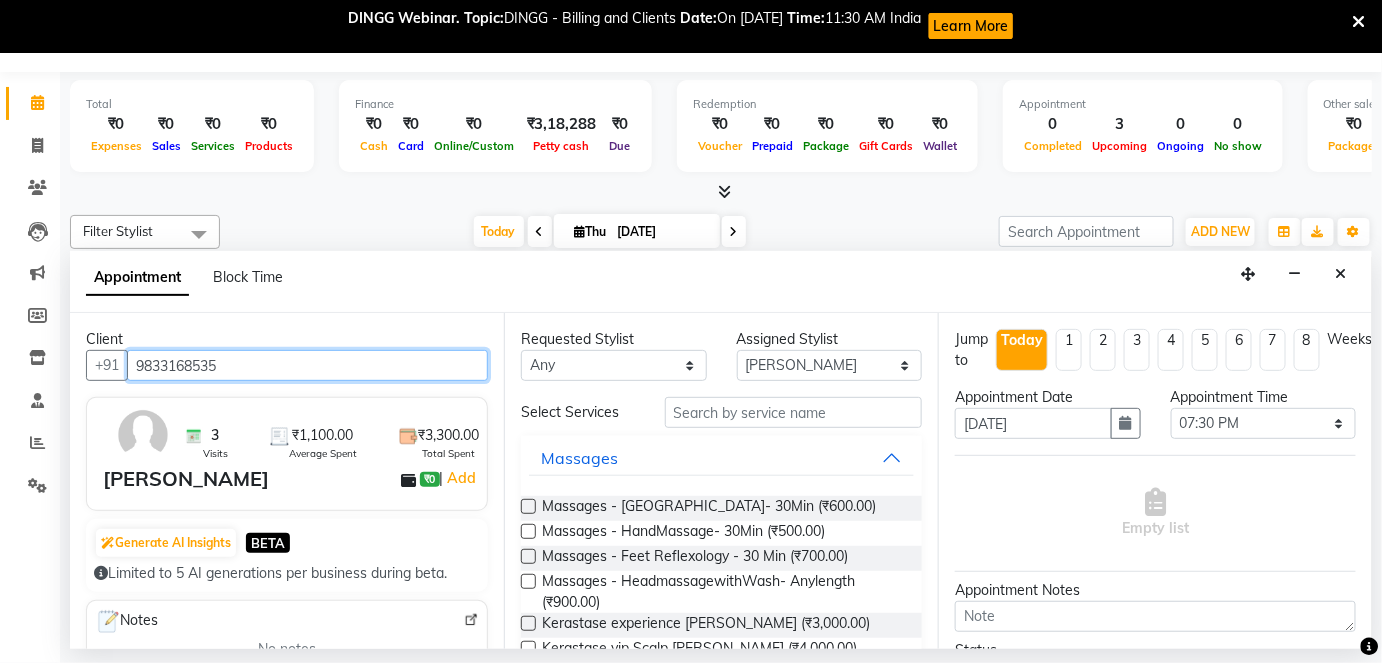 type on "9833168535" 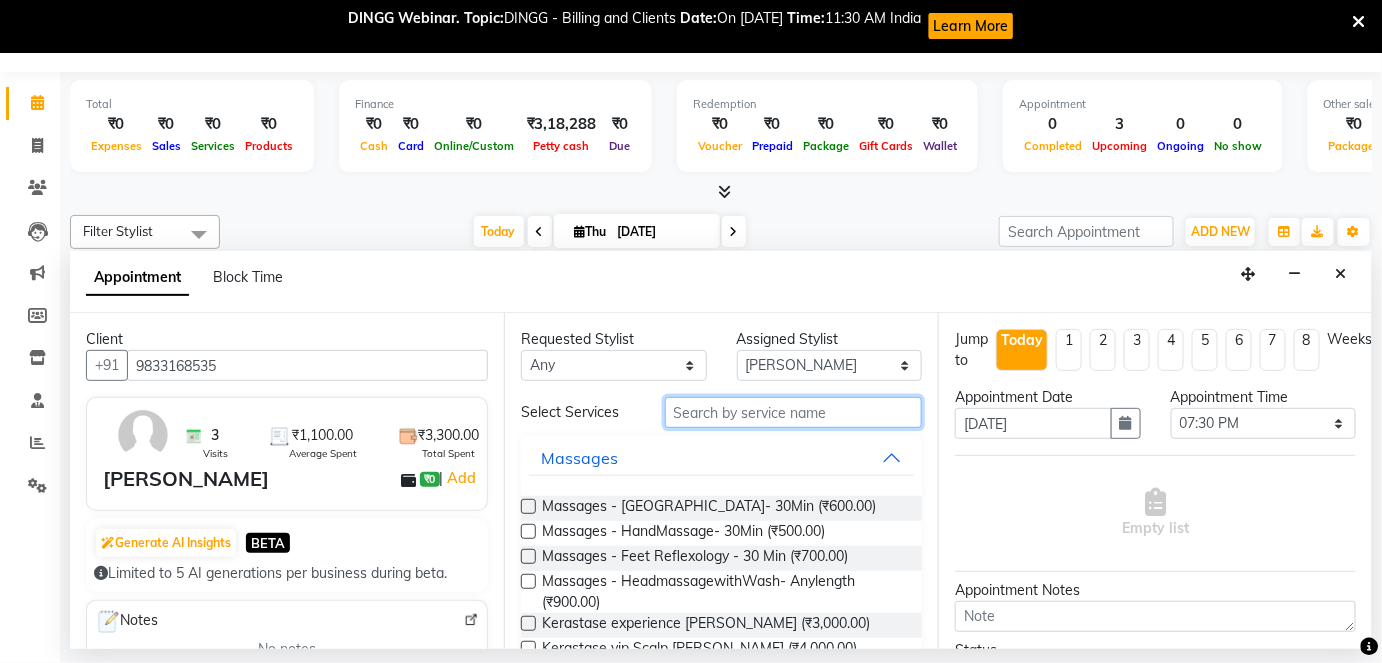 click at bounding box center (793, 412) 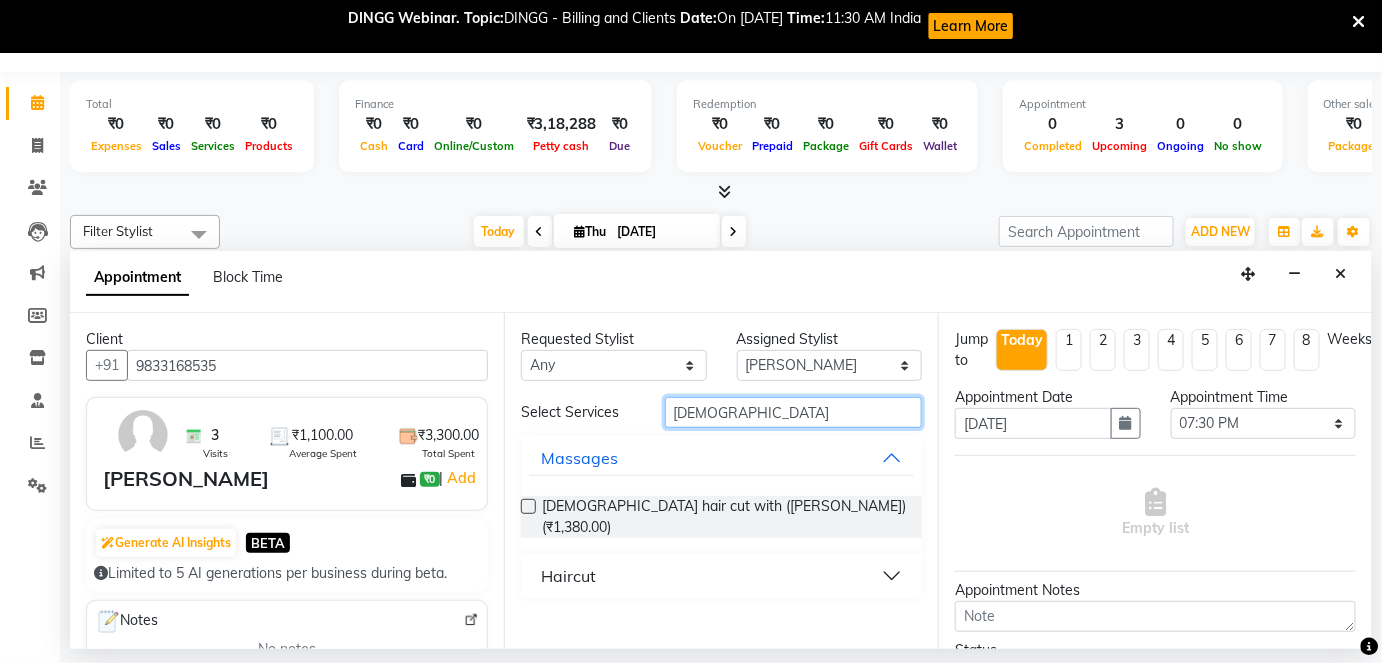 type on "[DEMOGRAPHIC_DATA]" 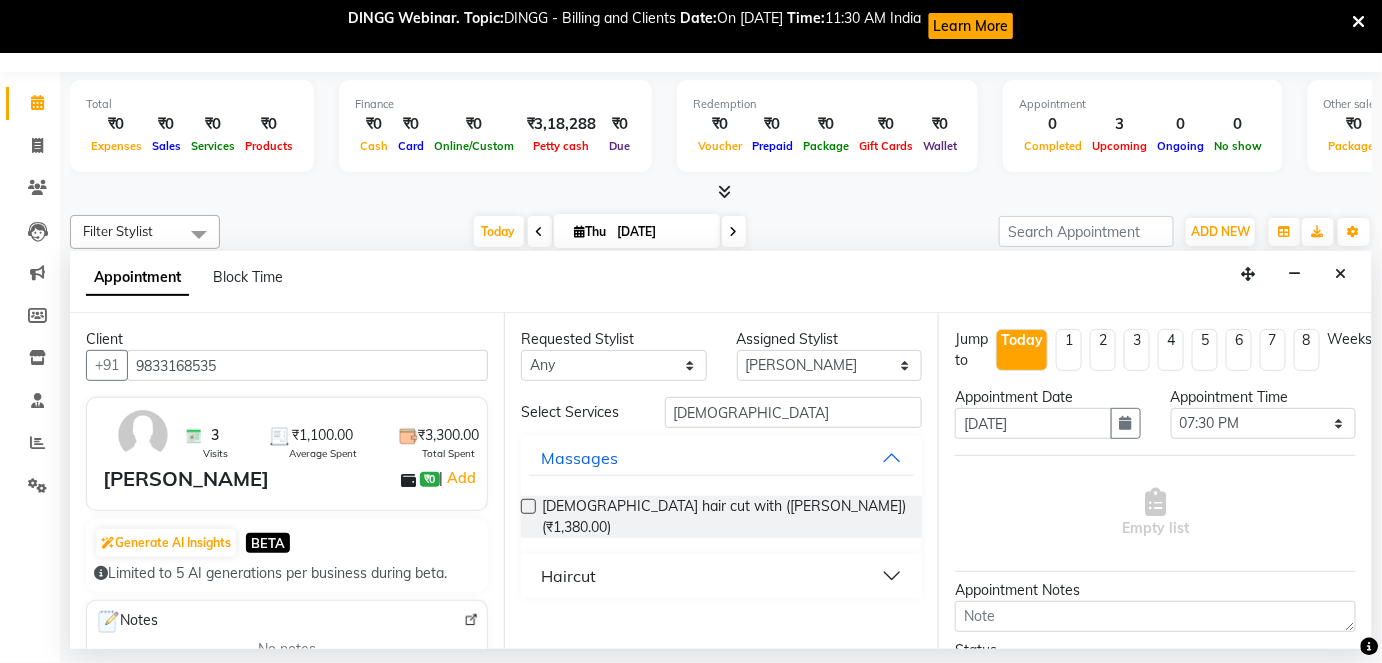 click on "Haircut" at bounding box center (568, 576) 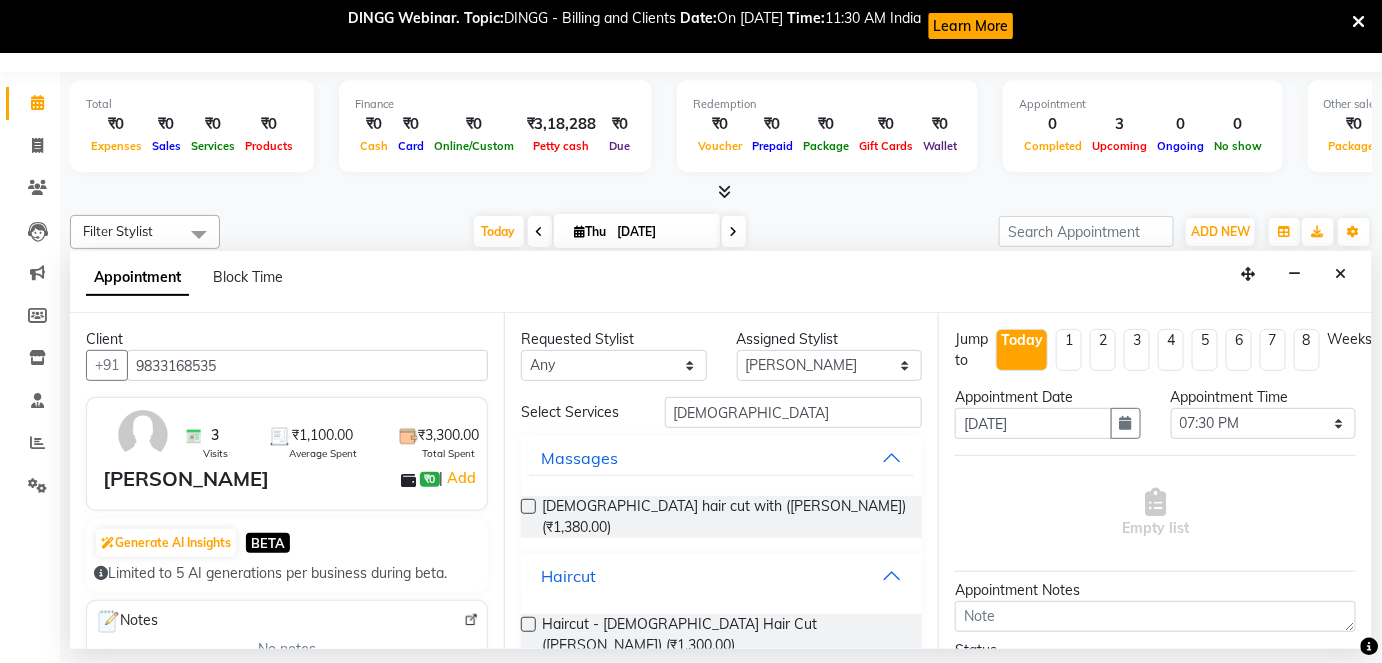 scroll, scrollTop: 90, scrollLeft: 0, axis: vertical 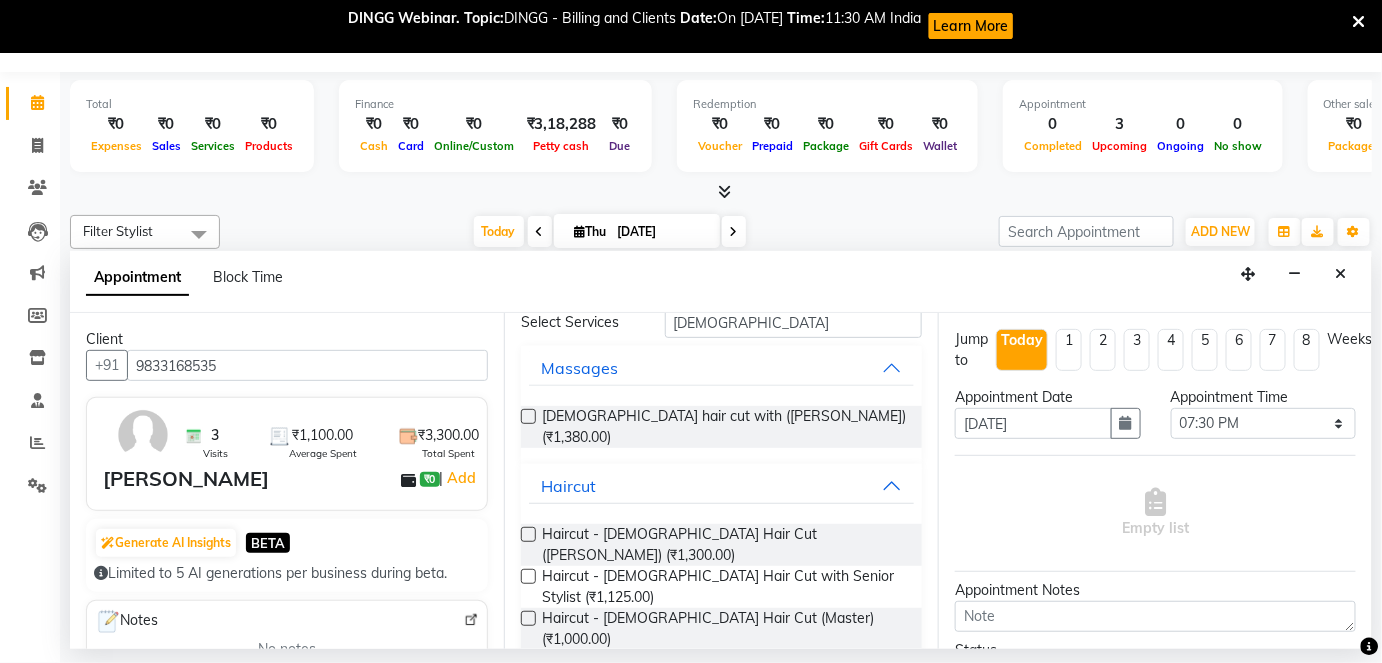 click on "Haircut - [DEMOGRAPHIC_DATA] Hair Cut ([PERSON_NAME]) (₹750.00)" at bounding box center (724, 671) 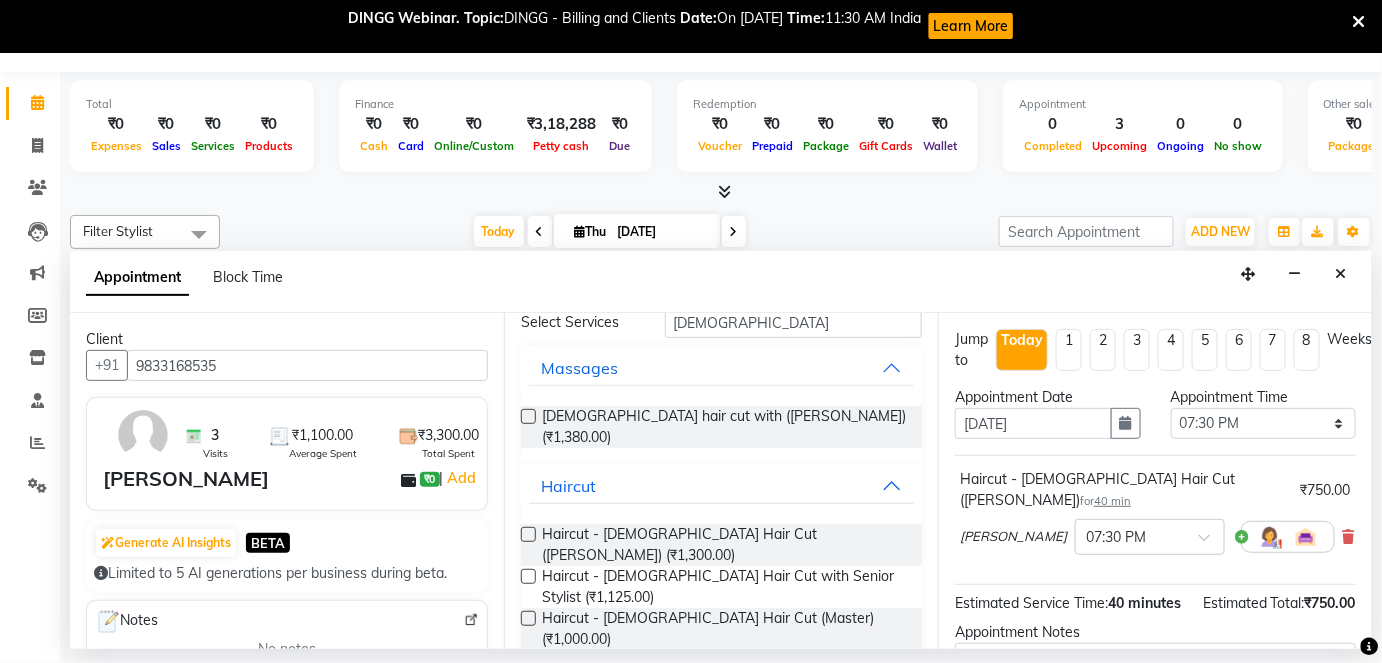checkbox on "false" 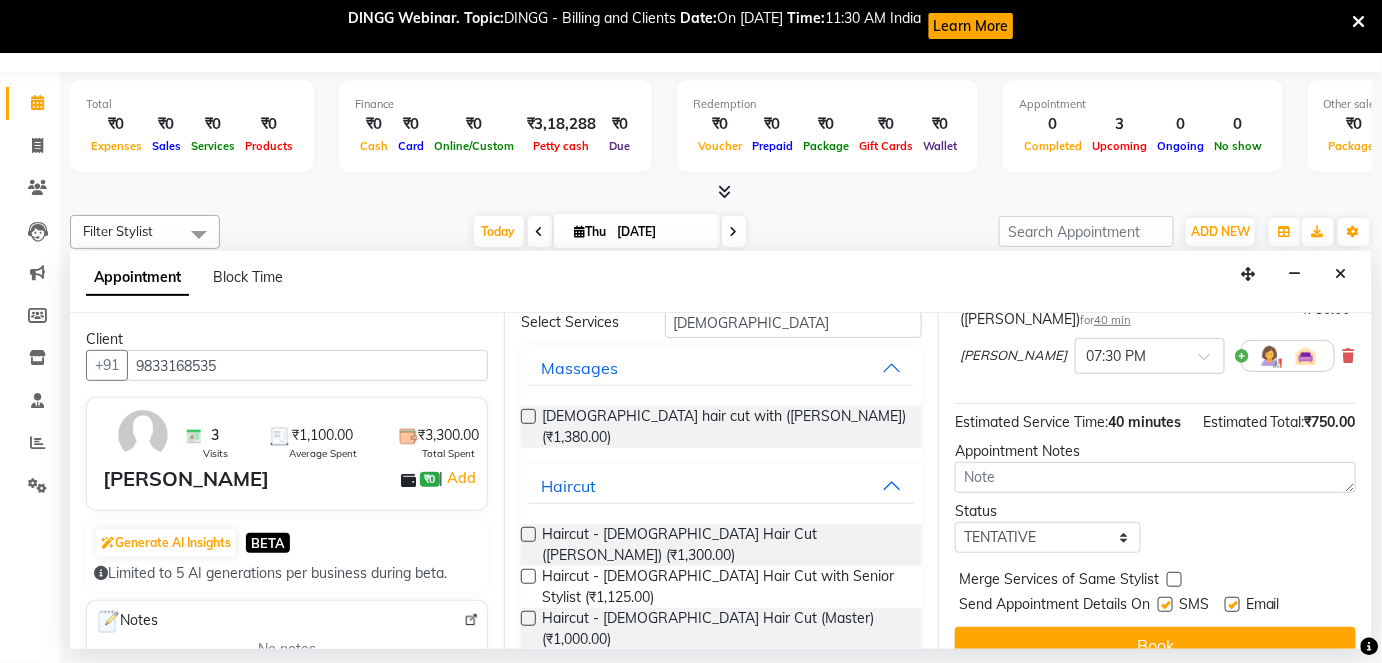 scroll, scrollTop: 210, scrollLeft: 0, axis: vertical 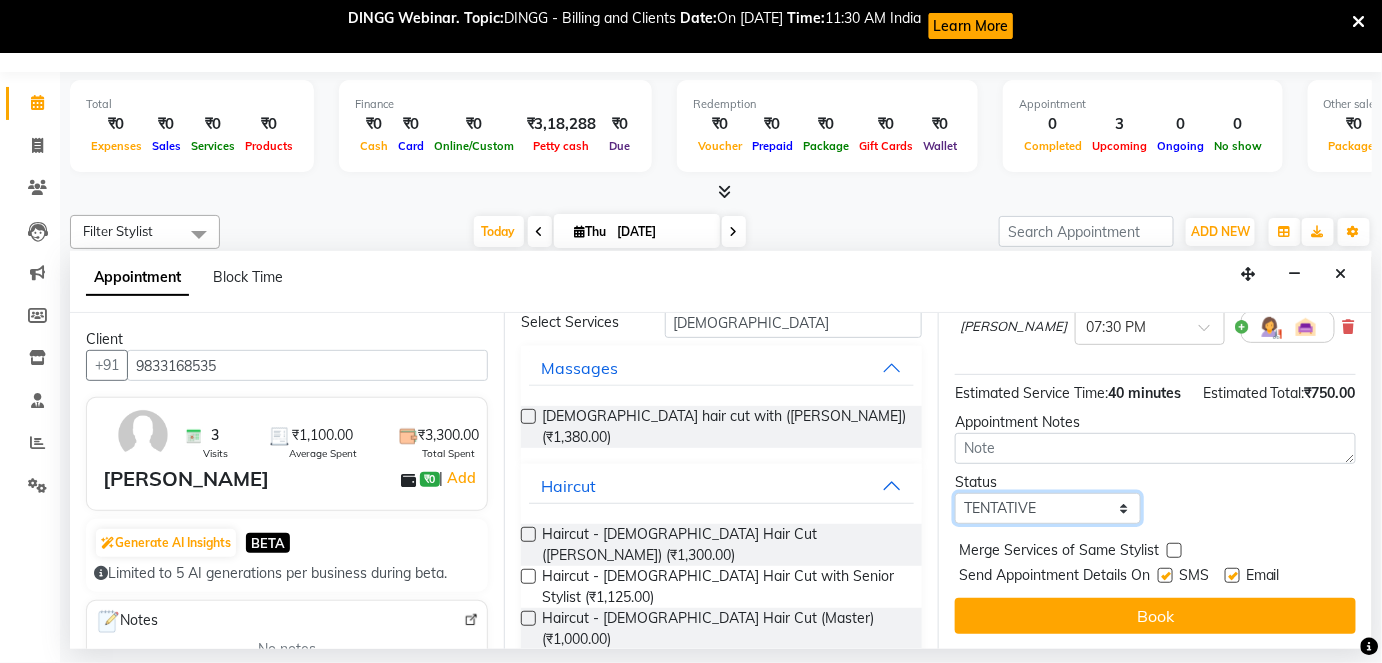 click on "Select TENTATIVE CONFIRM CHECK-IN UPCOMING" at bounding box center (1048, 508) 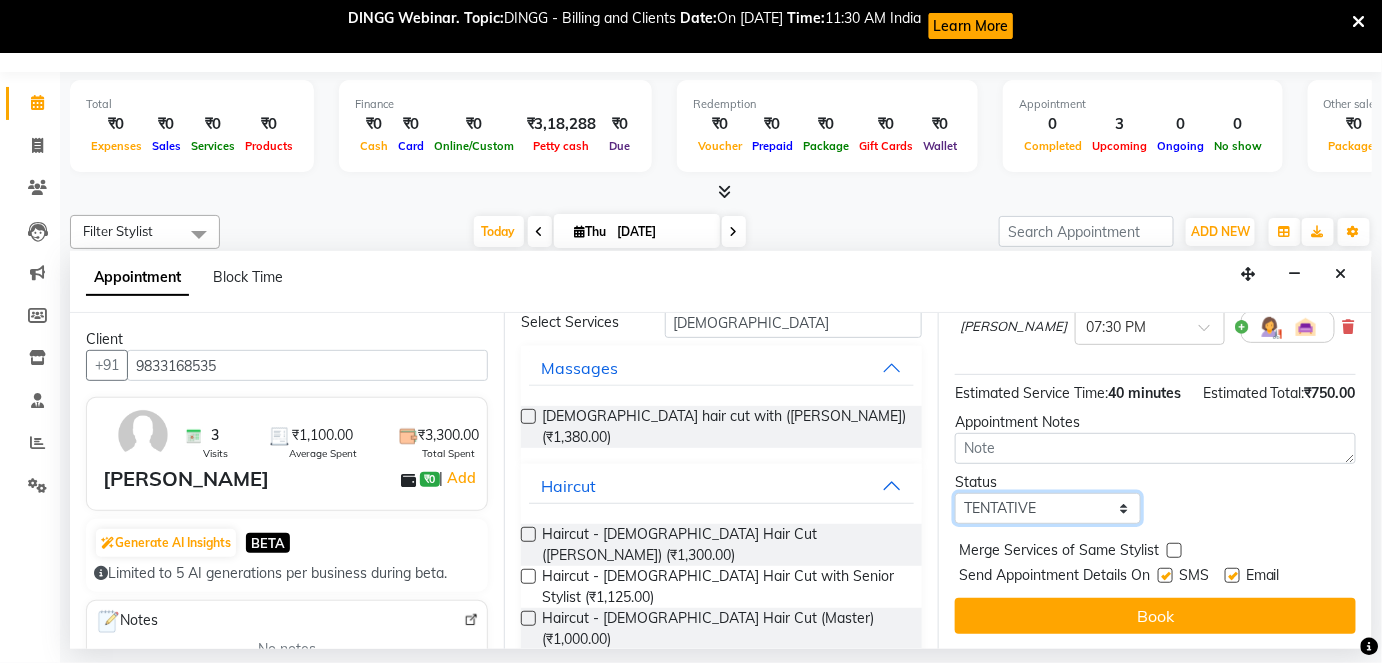 select on "confirm booking" 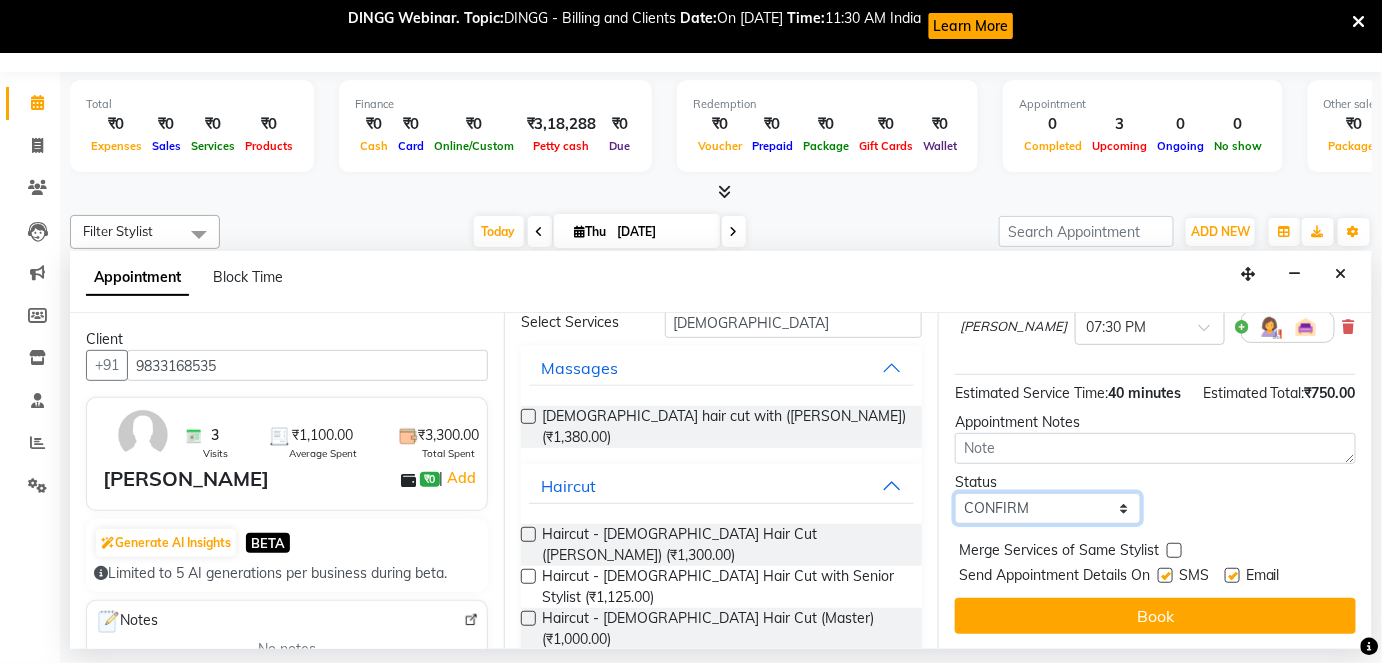 click on "Select TENTATIVE CONFIRM CHECK-IN UPCOMING" at bounding box center (1048, 508) 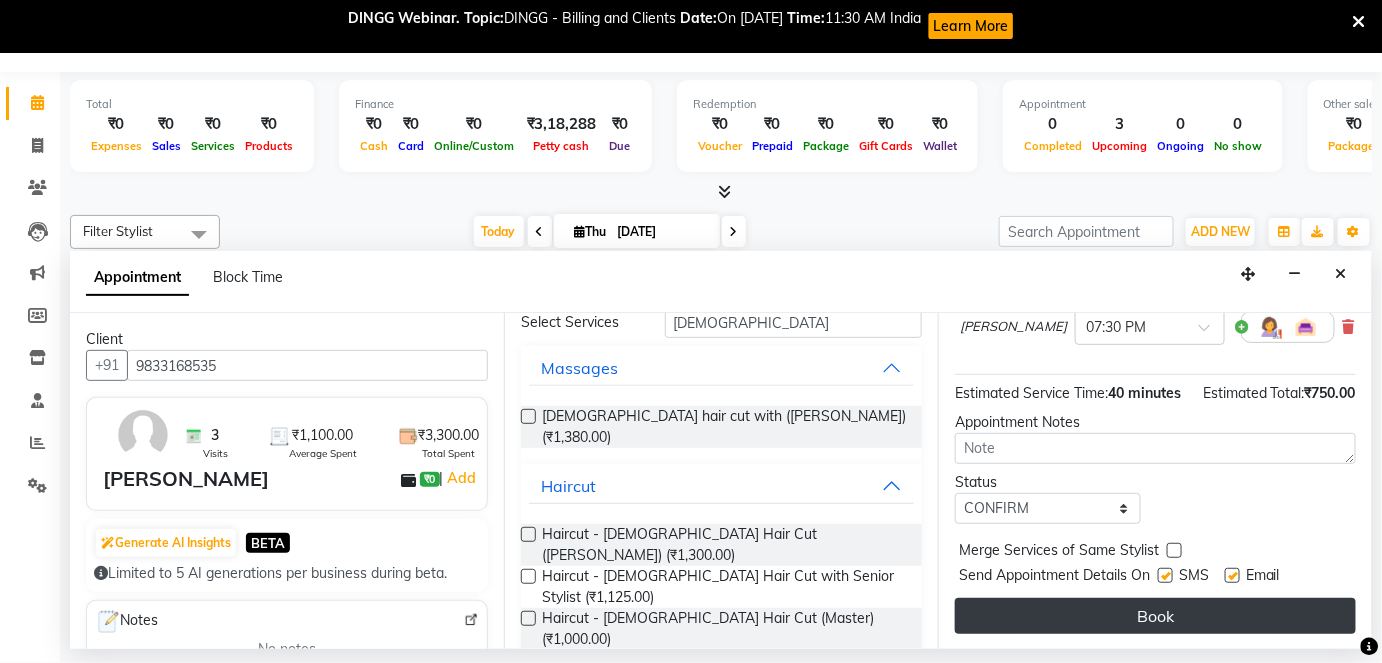 click on "Book" at bounding box center (1155, 616) 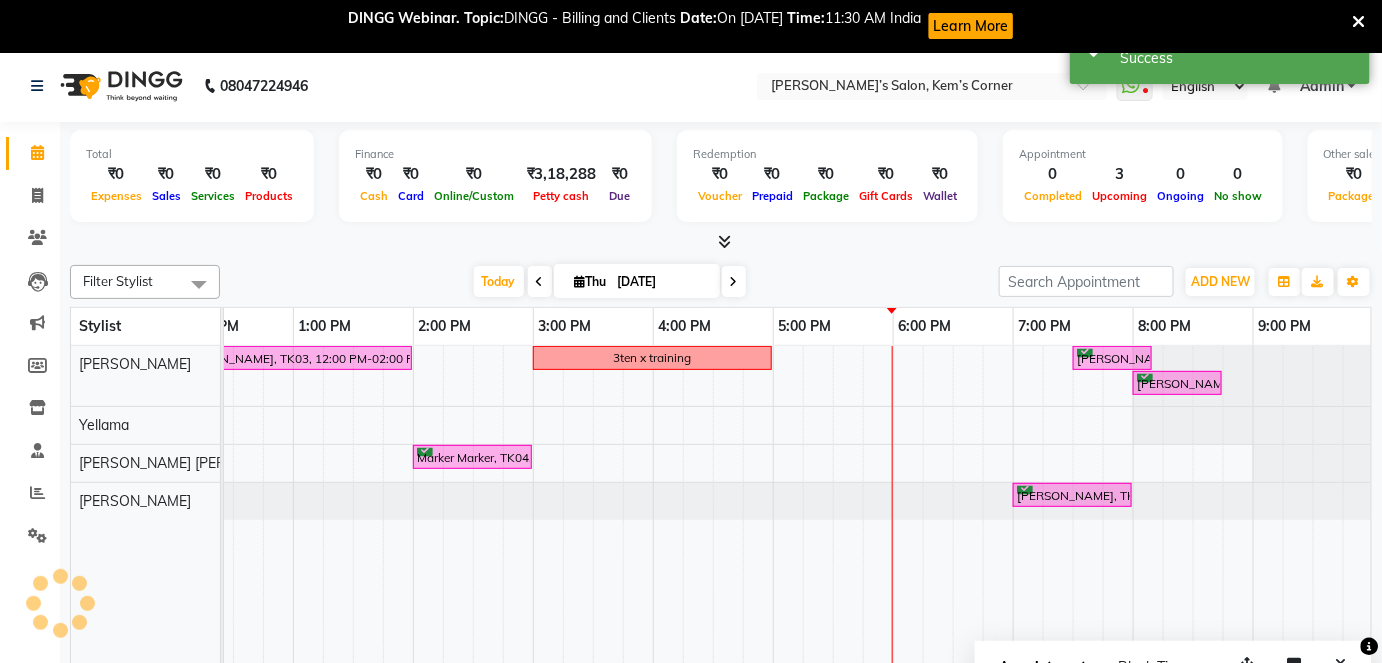 scroll, scrollTop: 0, scrollLeft: 0, axis: both 